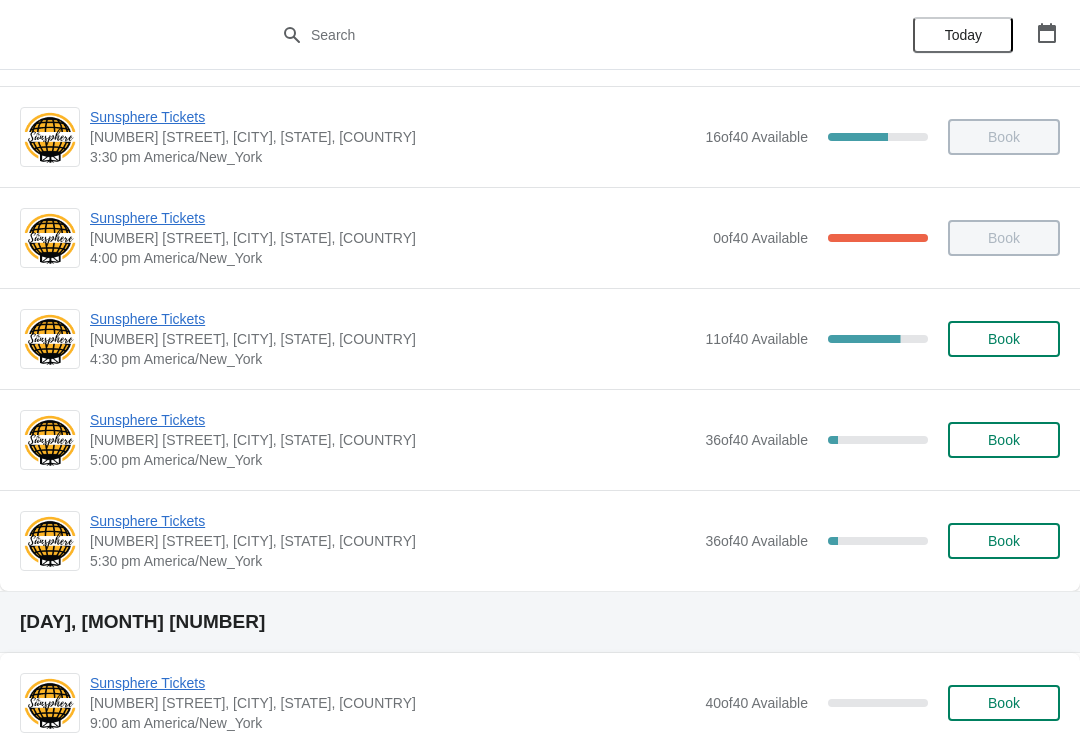 scroll, scrollTop: 984, scrollLeft: 0, axis: vertical 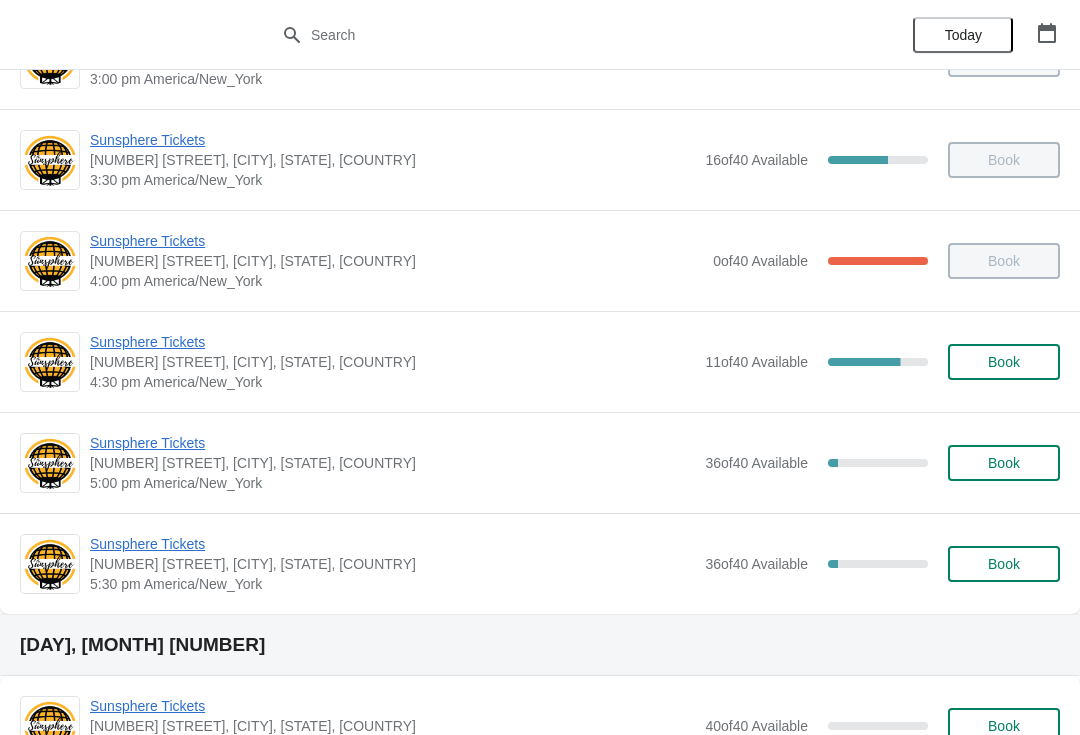 click on "Book" at bounding box center (1004, 362) 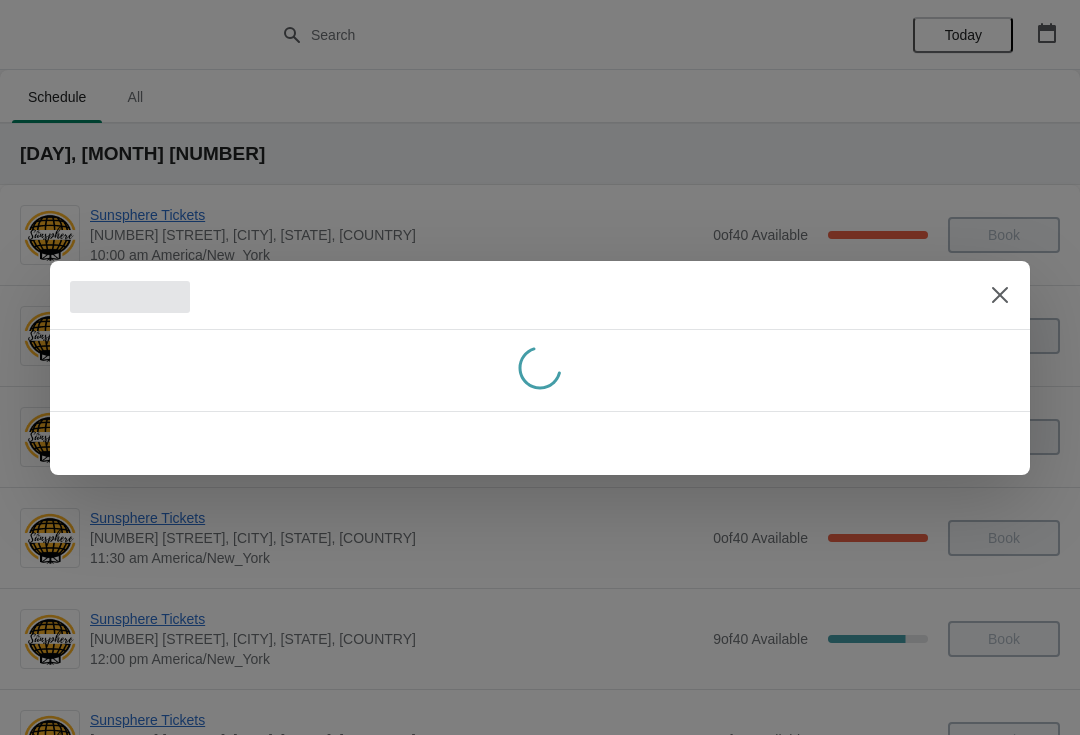 scroll, scrollTop: 0, scrollLeft: 0, axis: both 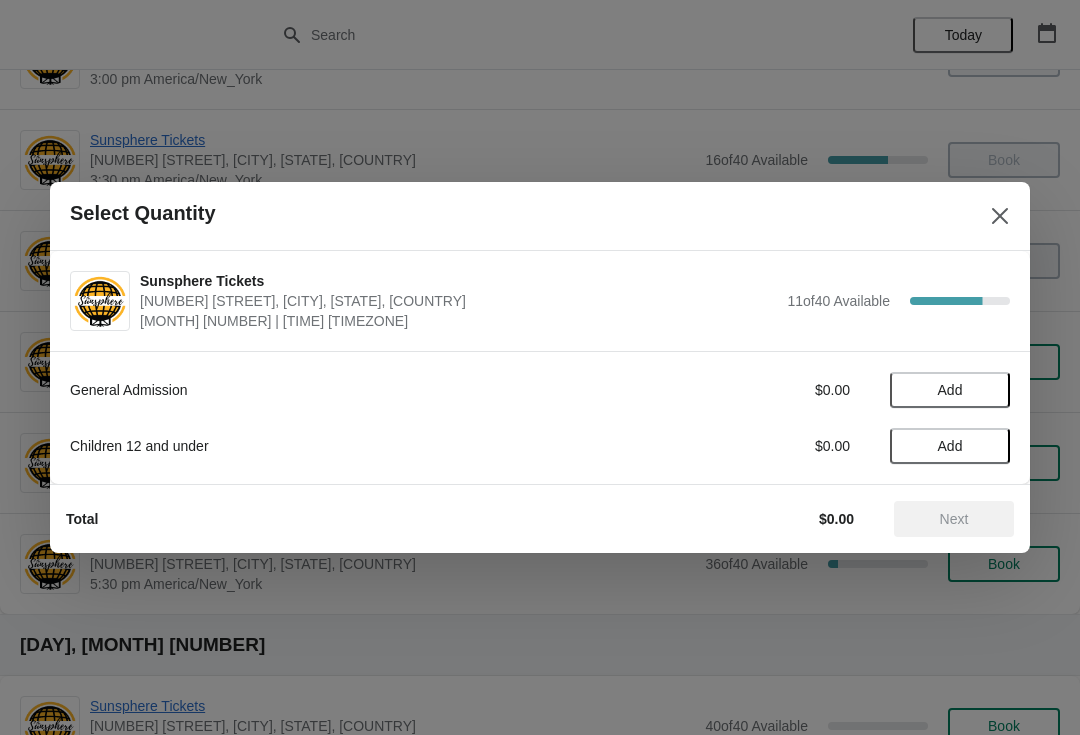 click on "Add" at bounding box center (950, 390) 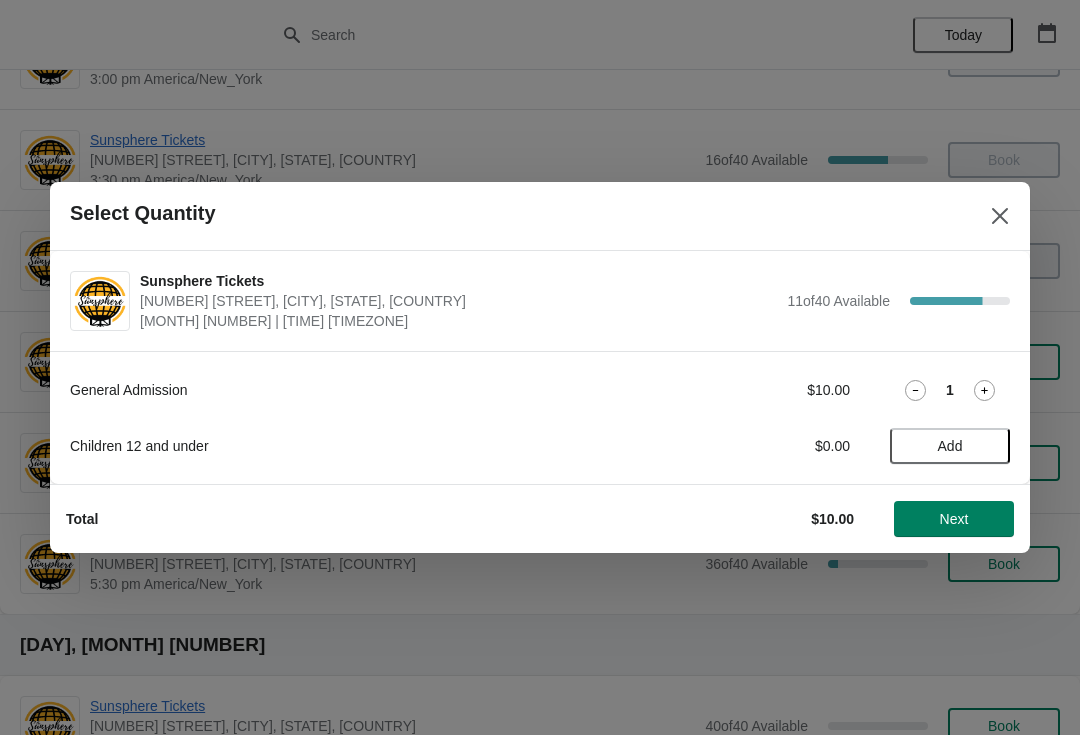 click on "1" at bounding box center [950, 390] 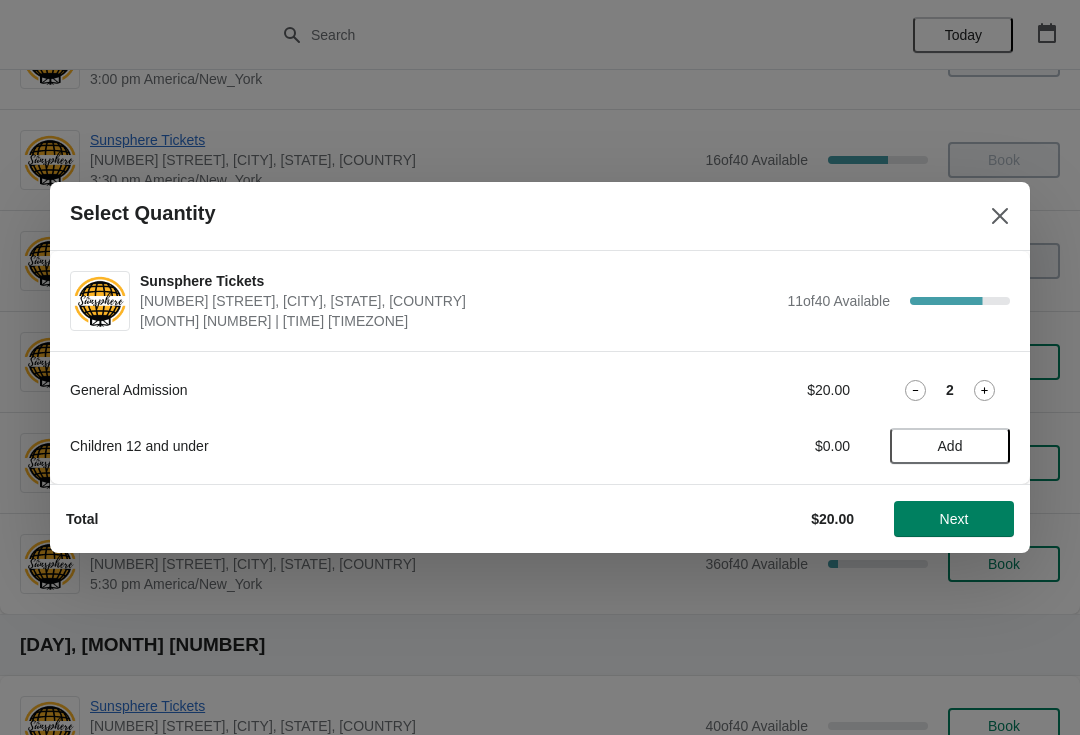 click on "Next" at bounding box center [954, 519] 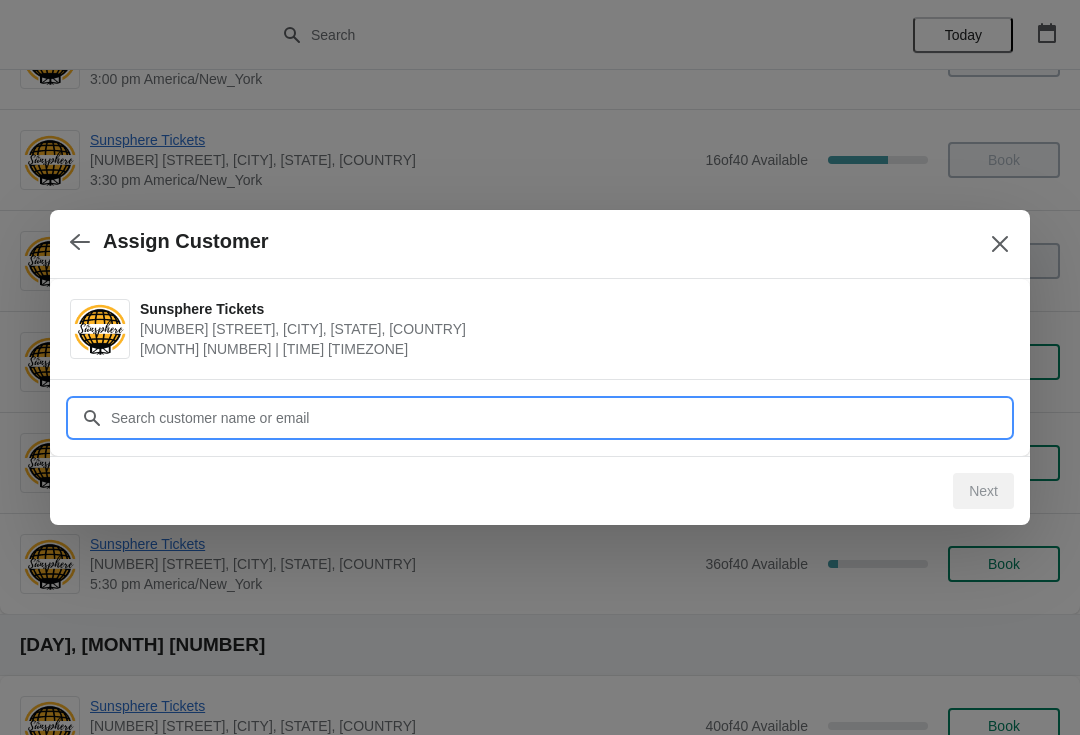 click on "Customer" at bounding box center [560, 418] 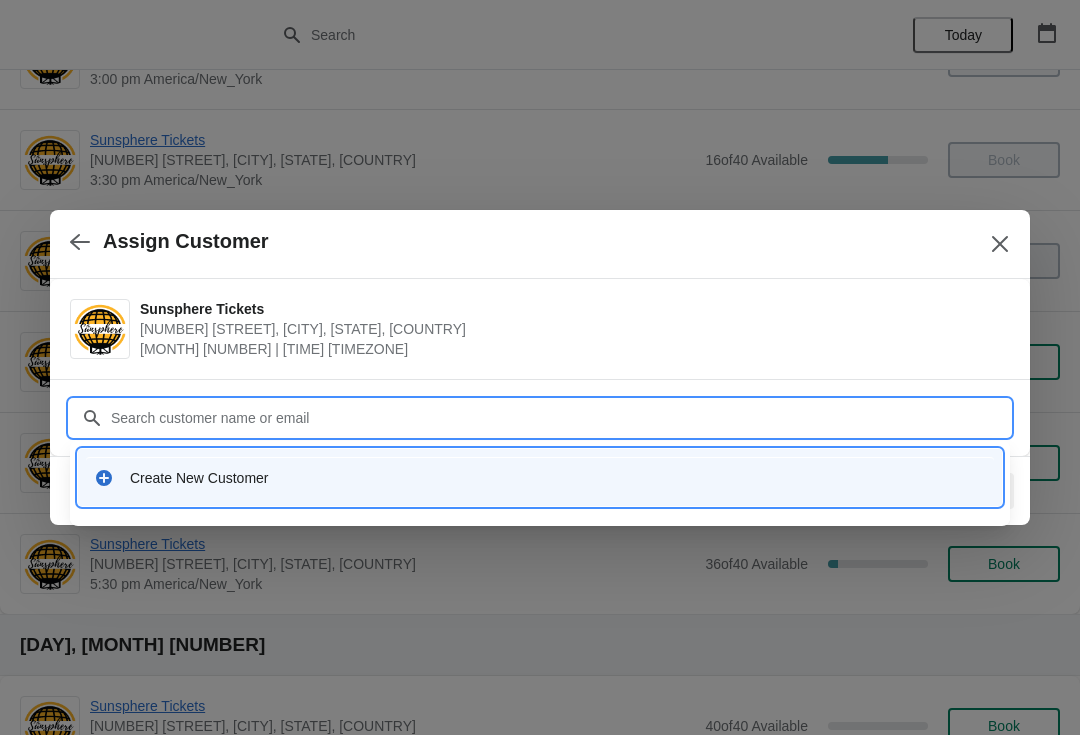click on "Create New Customer" at bounding box center (558, 478) 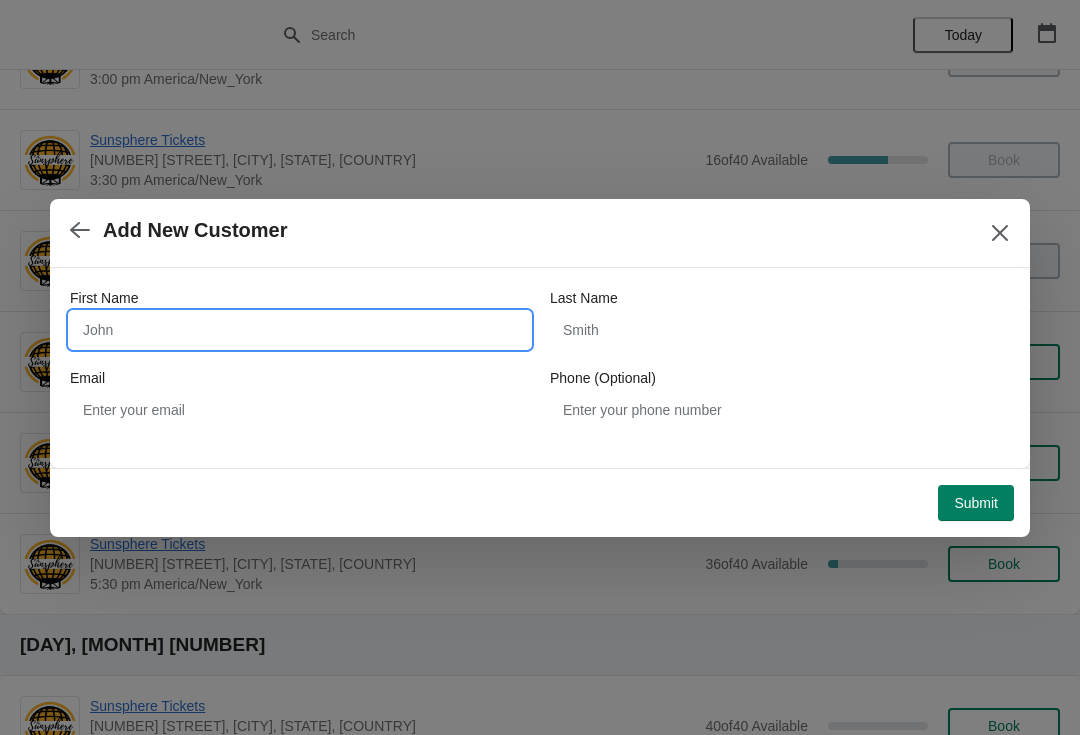 click on "First Name" at bounding box center (300, 330) 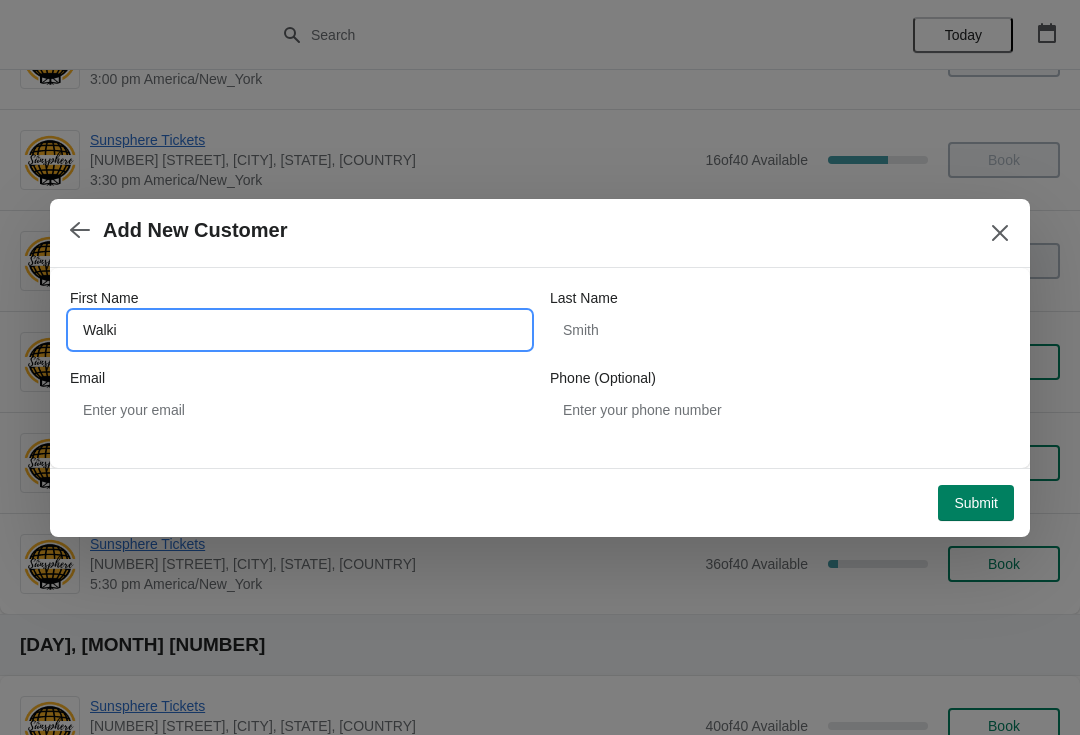type on "Walkin" 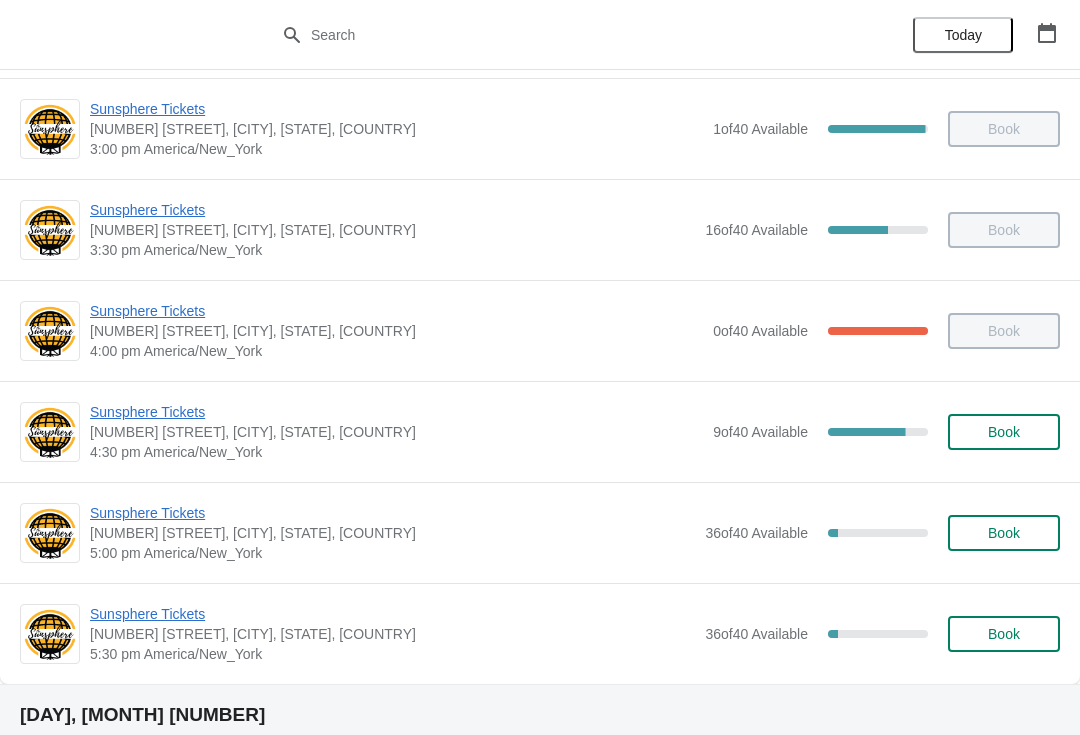 scroll, scrollTop: 982, scrollLeft: 0, axis: vertical 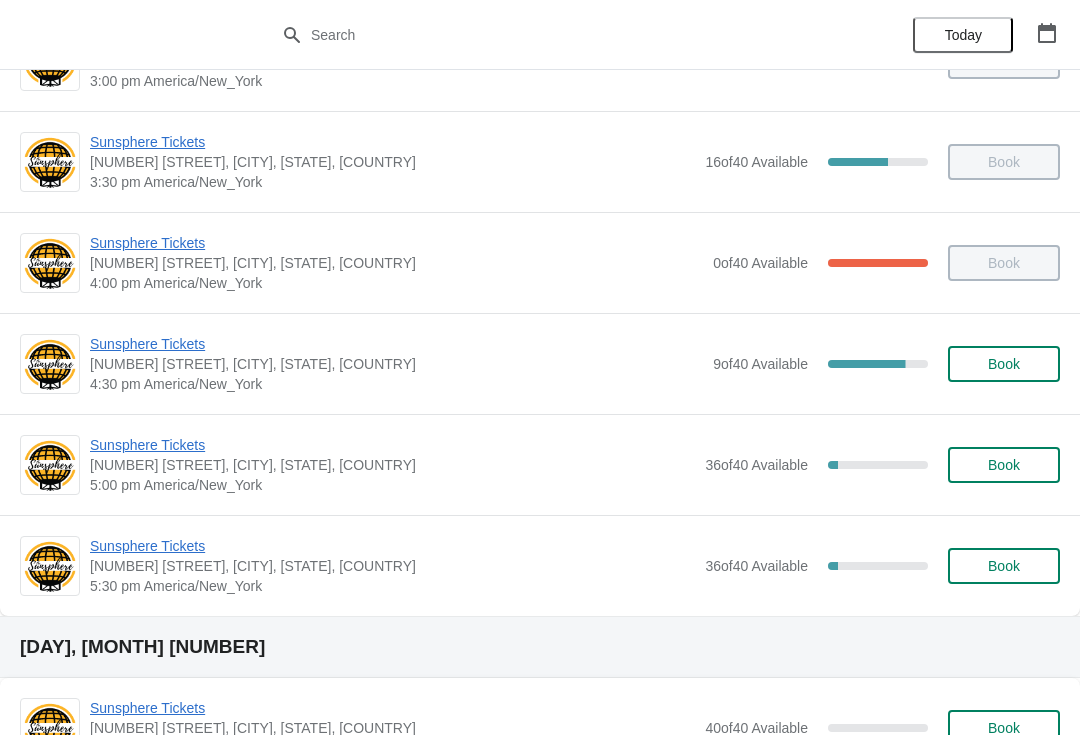 click on "Book" at bounding box center (1004, 364) 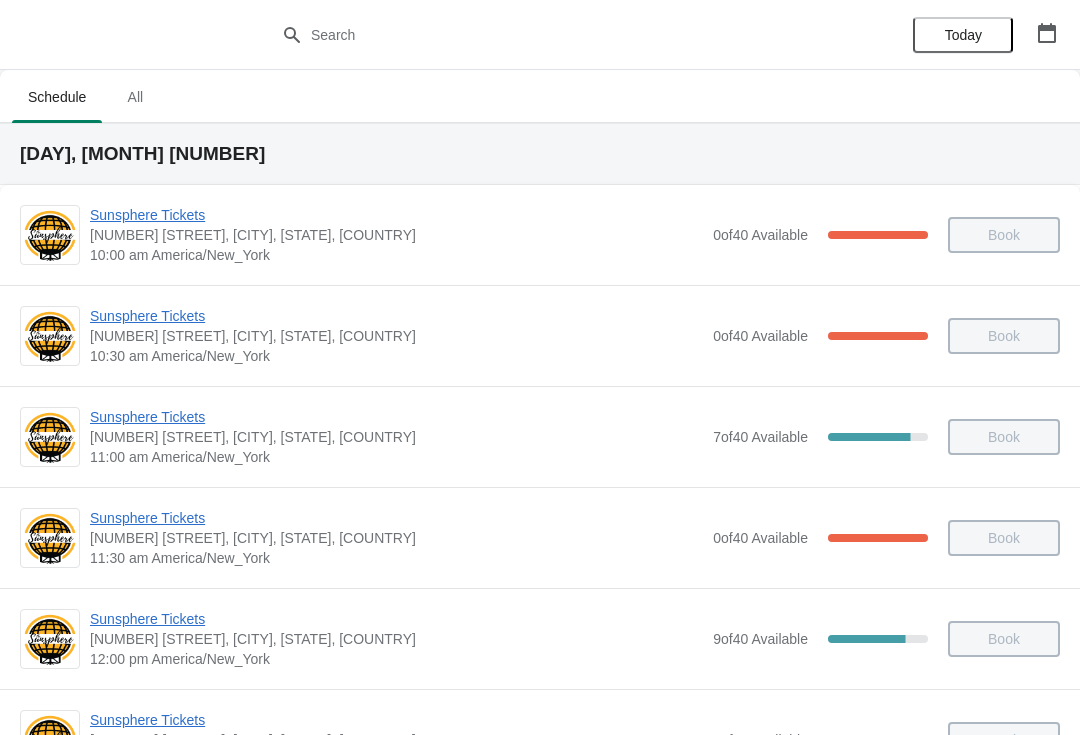 scroll, scrollTop: 982, scrollLeft: 0, axis: vertical 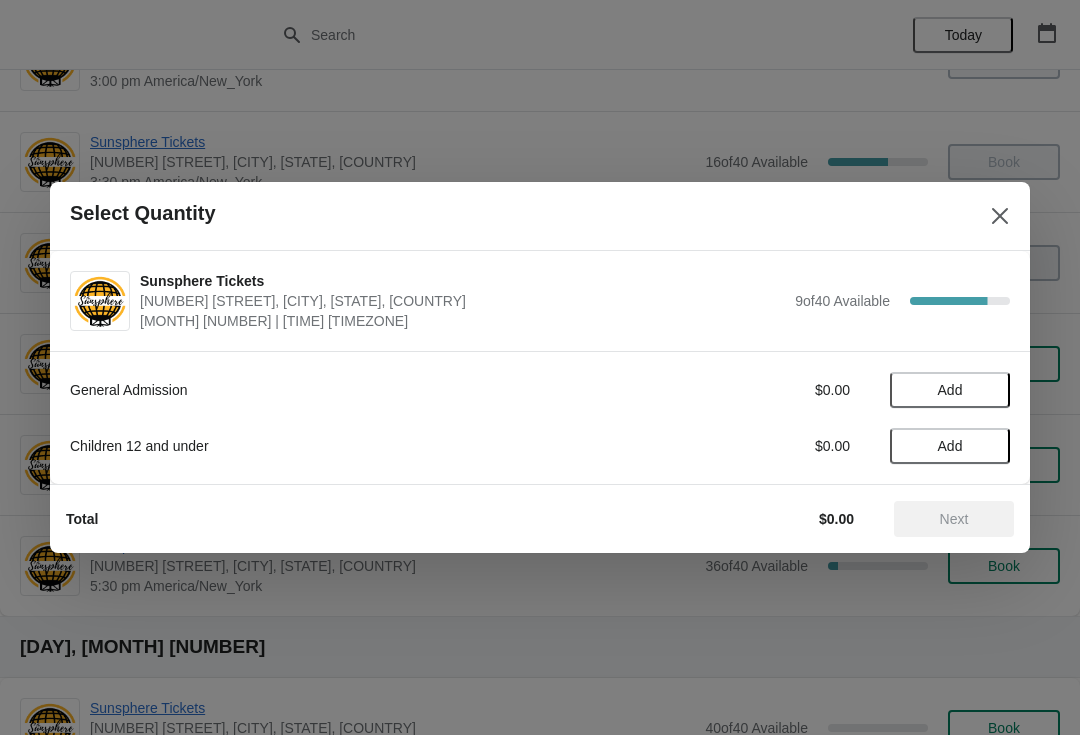 click on "Add" at bounding box center [950, 390] 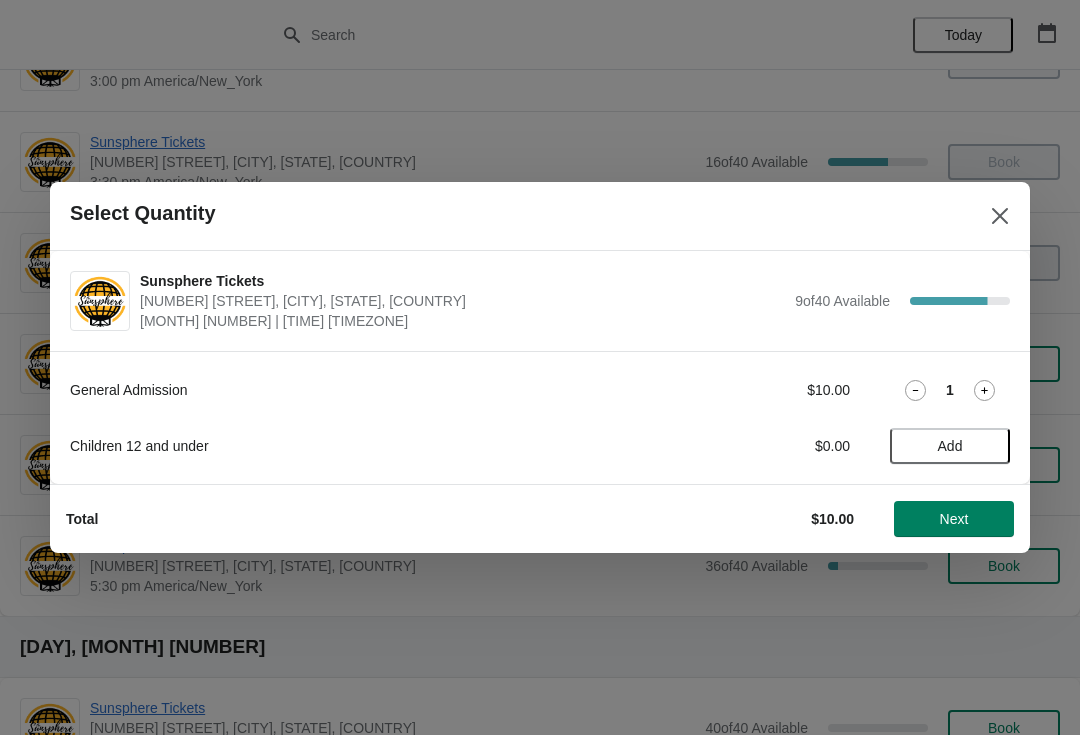 click 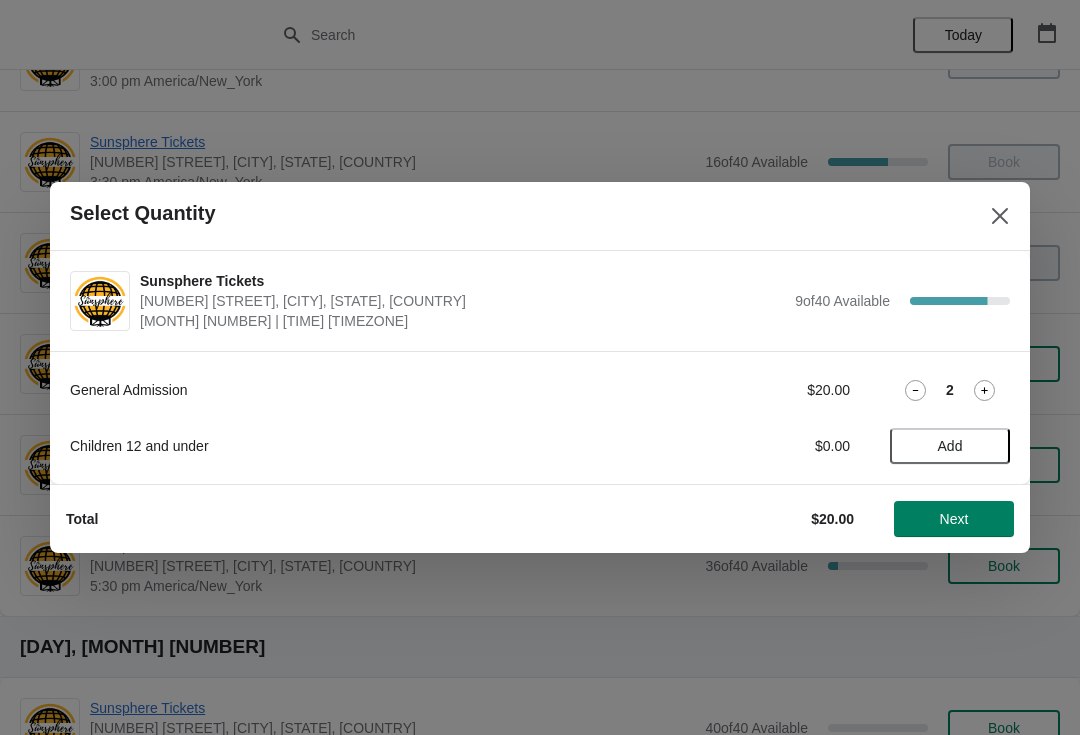 click 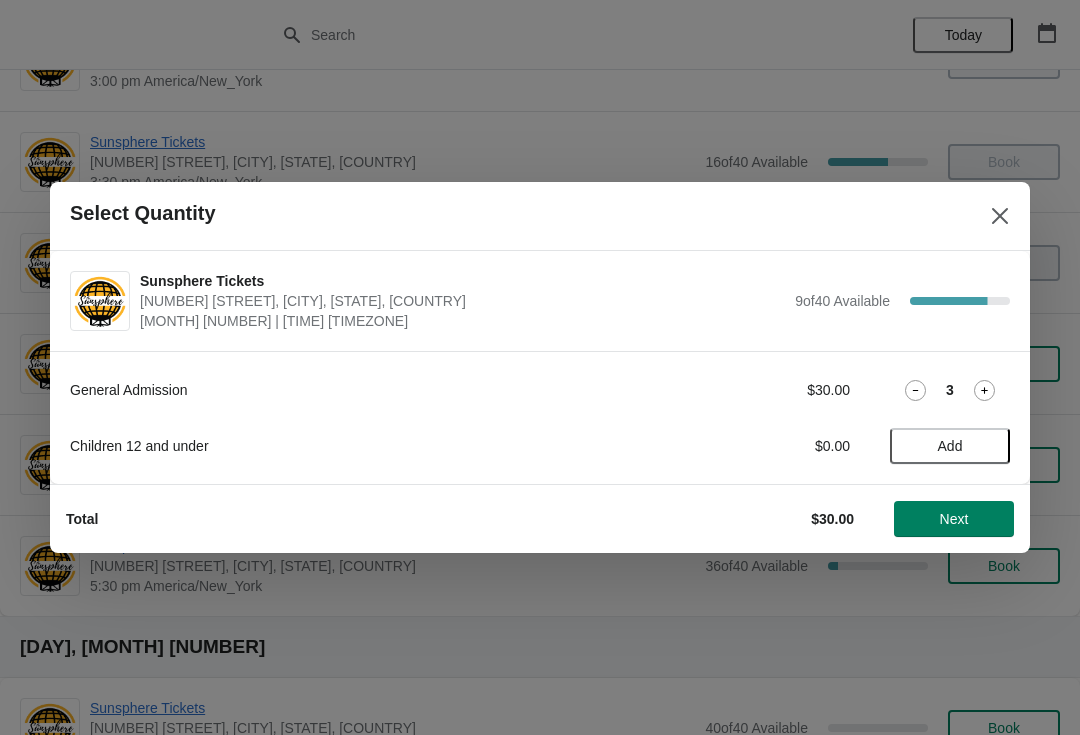 click on "Add" at bounding box center (950, 446) 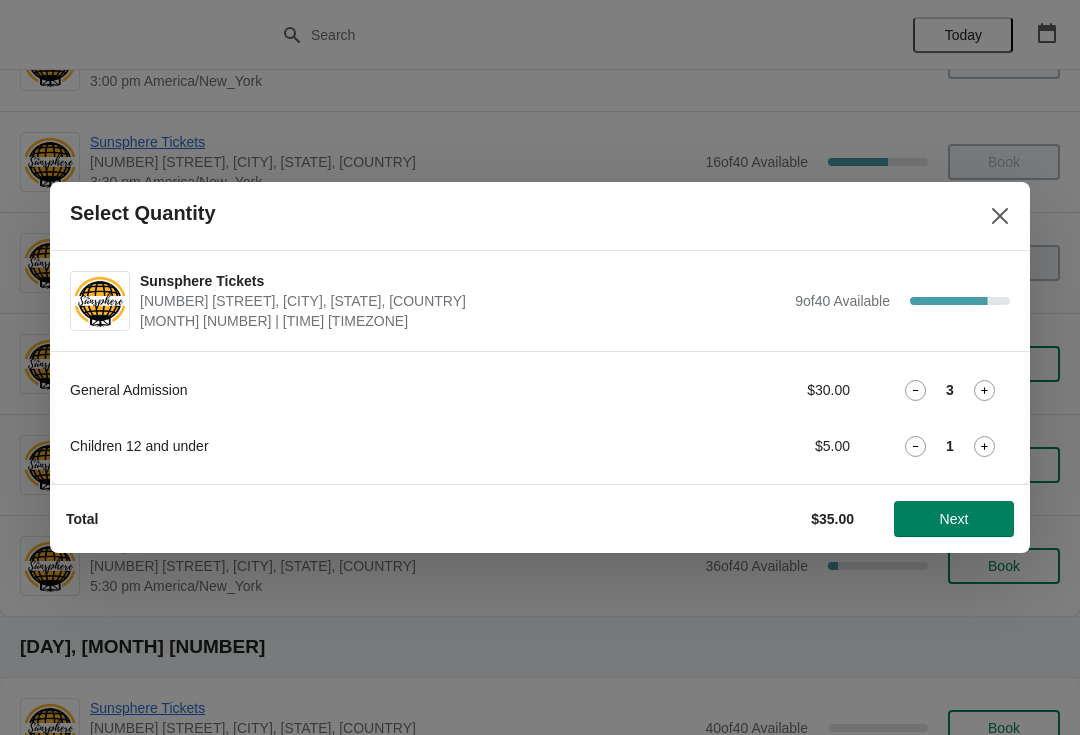 click 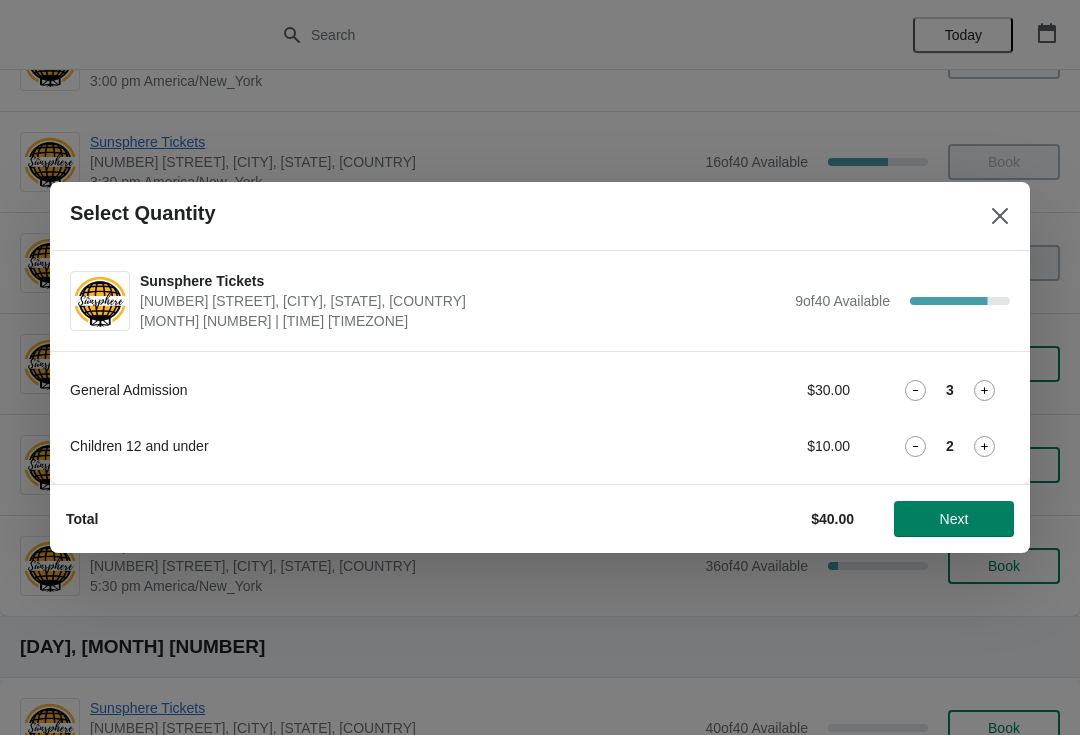 click on "Next" at bounding box center [954, 519] 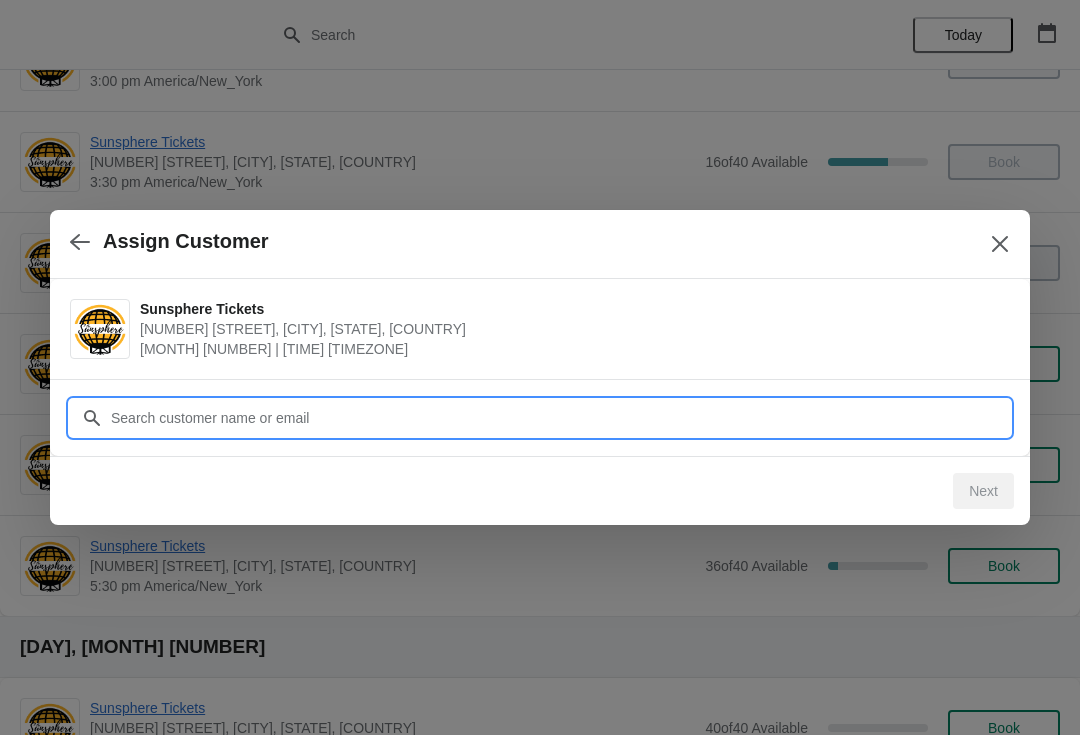 click on "Customer" at bounding box center [560, 418] 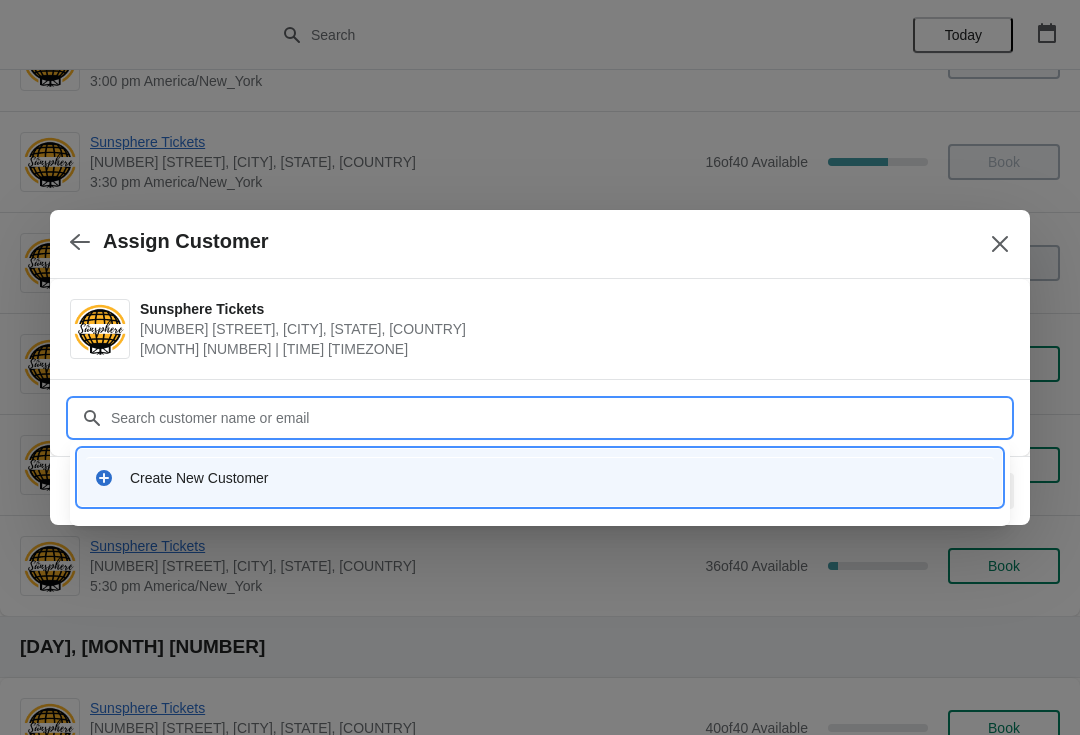 click on "Create New Customer" at bounding box center [558, 478] 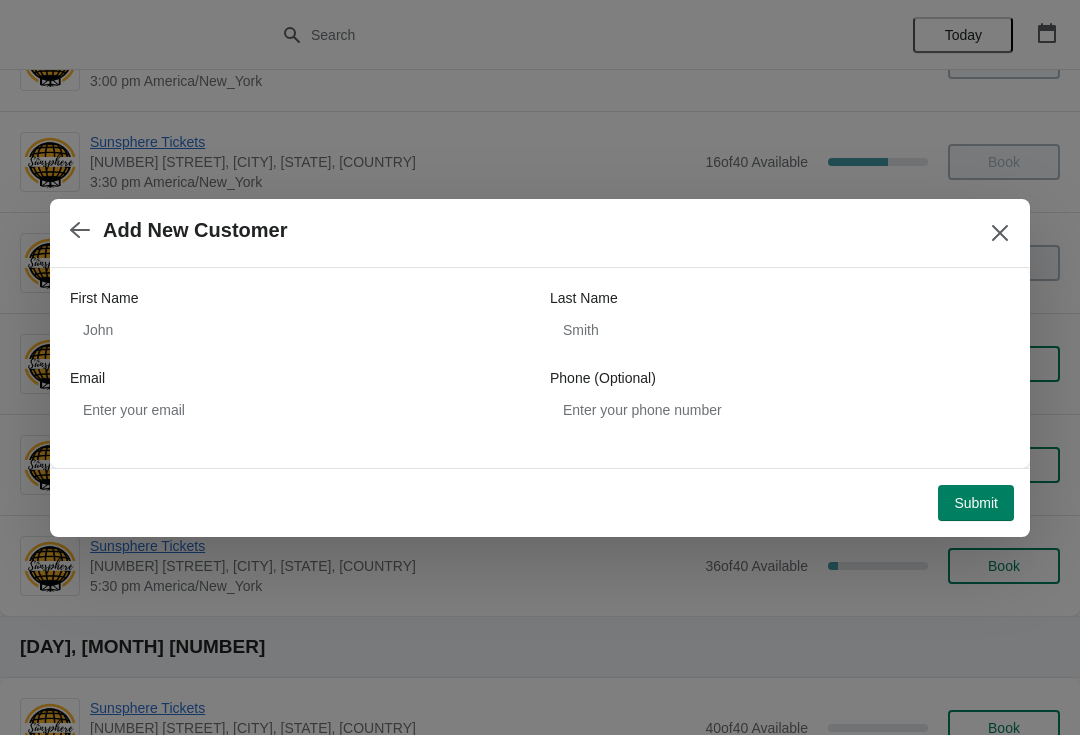 click on "First Name" at bounding box center (300, 298) 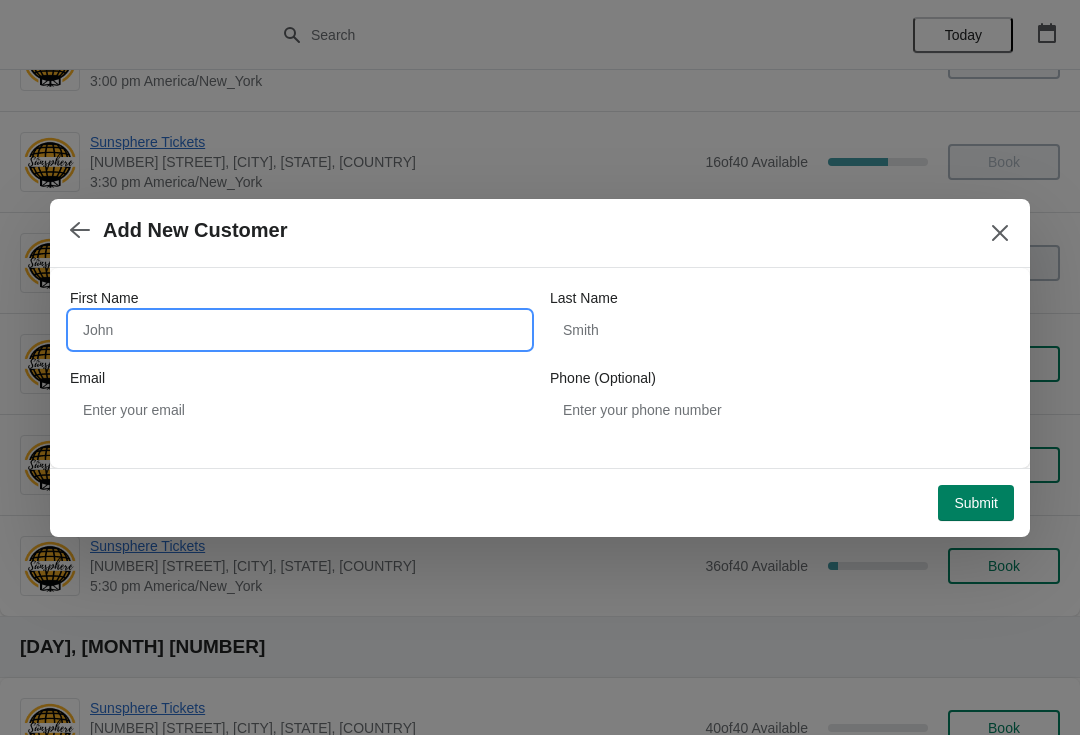 click on "First Name" at bounding box center [300, 330] 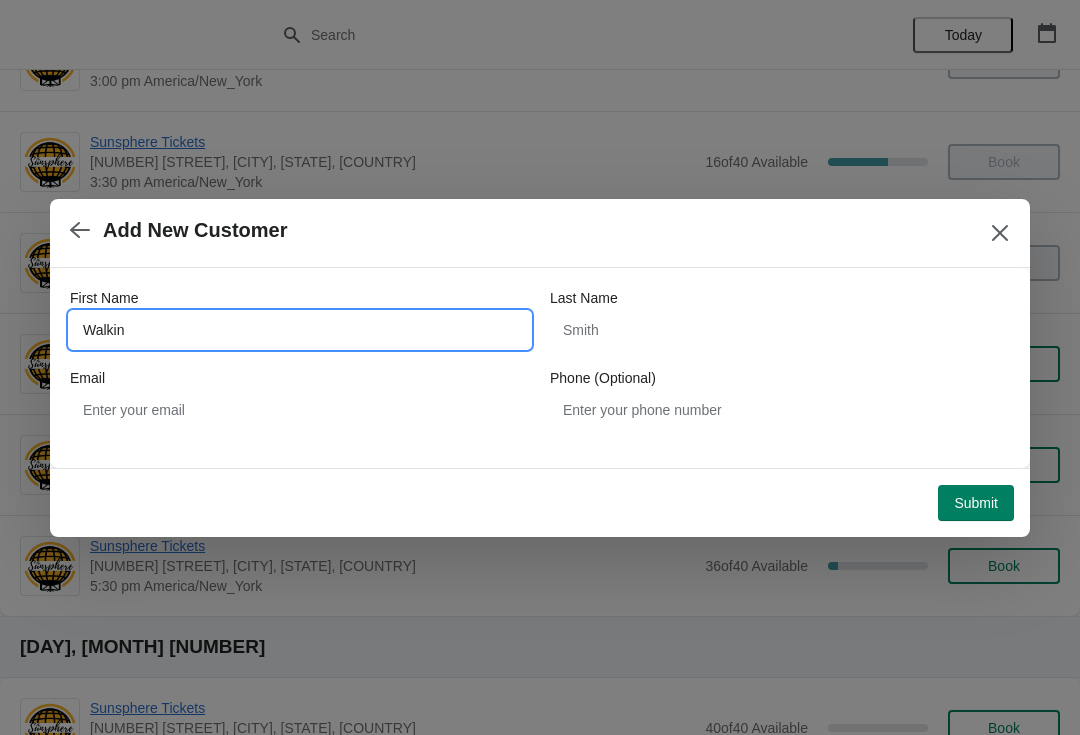 type on "Walkin" 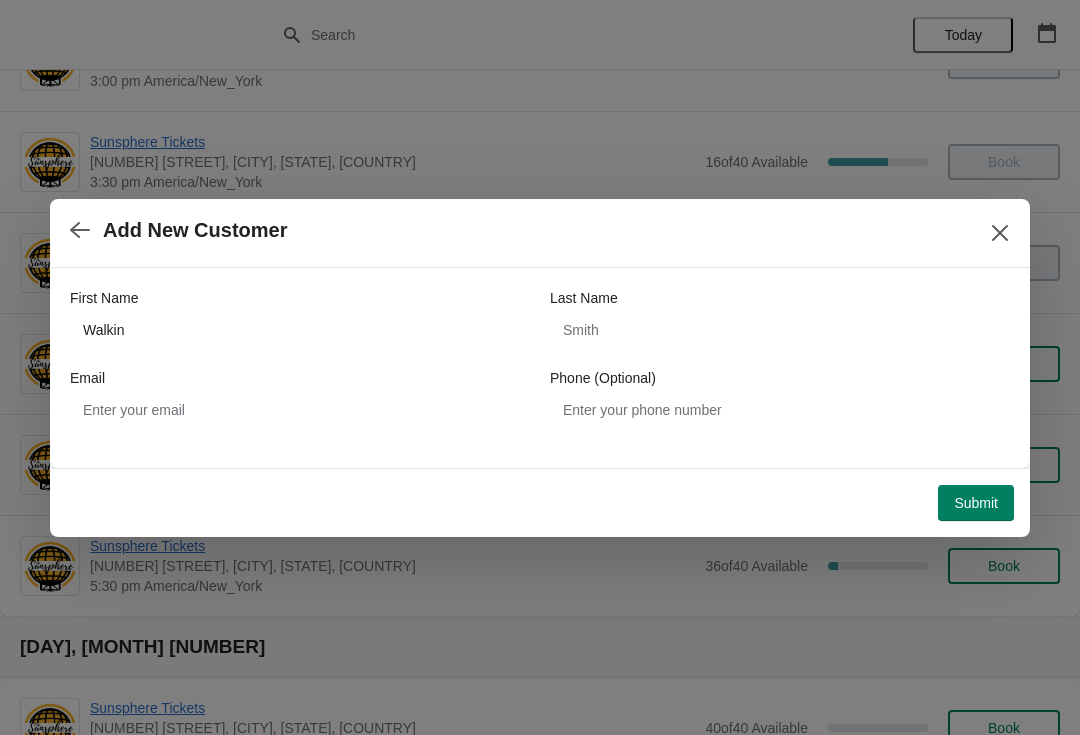 click on "Submit" at bounding box center (976, 503) 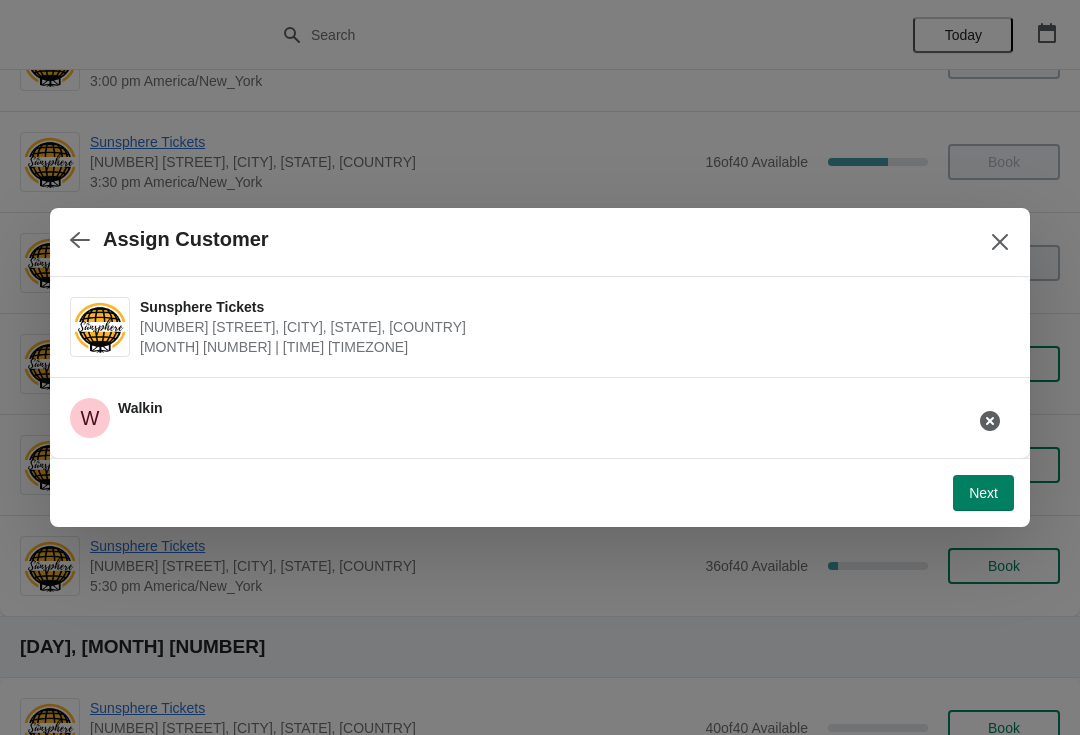 click on "Next" at bounding box center (983, 493) 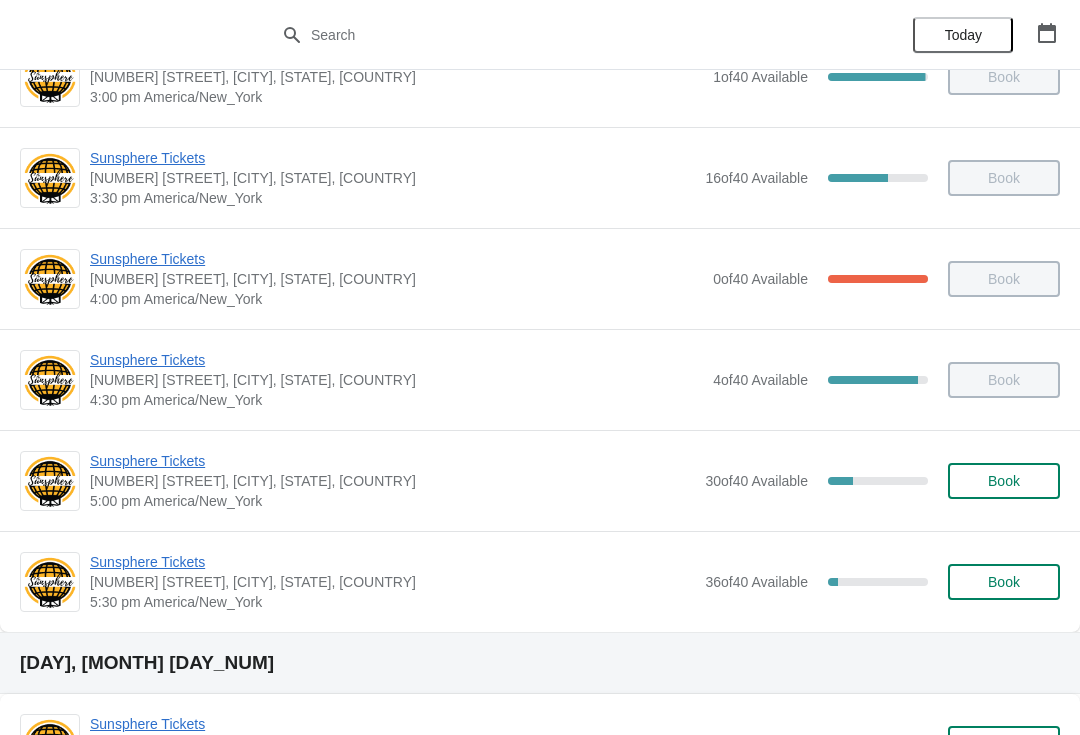 scroll, scrollTop: 967, scrollLeft: 0, axis: vertical 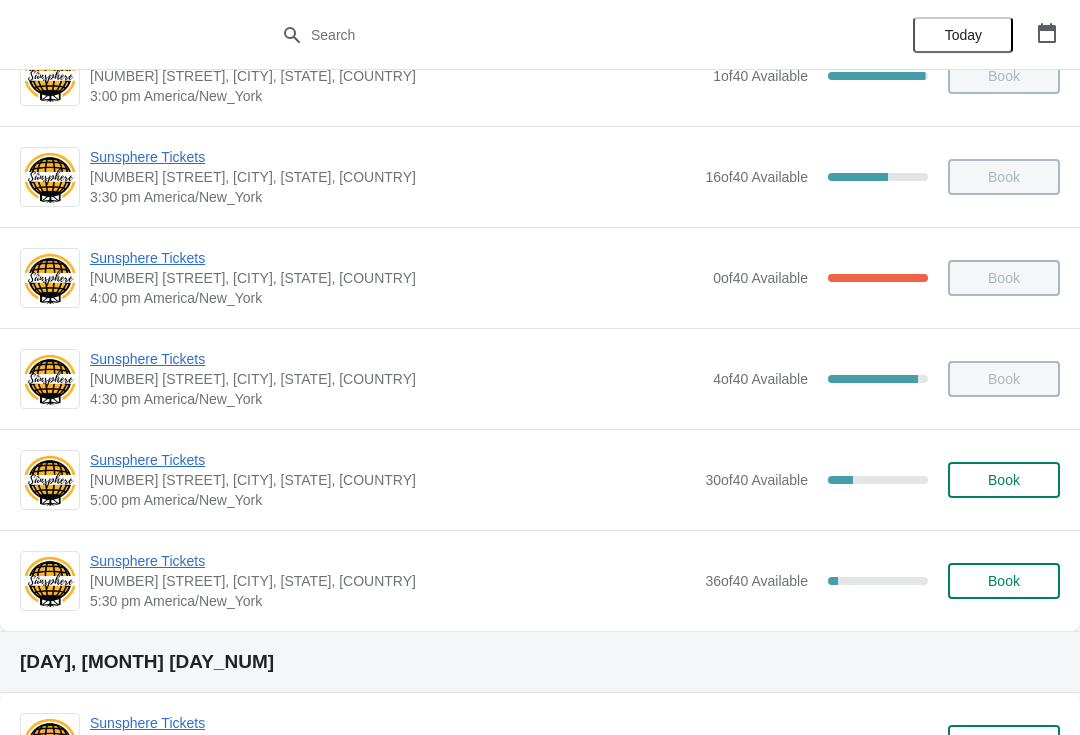 click on "Book" at bounding box center (1004, 480) 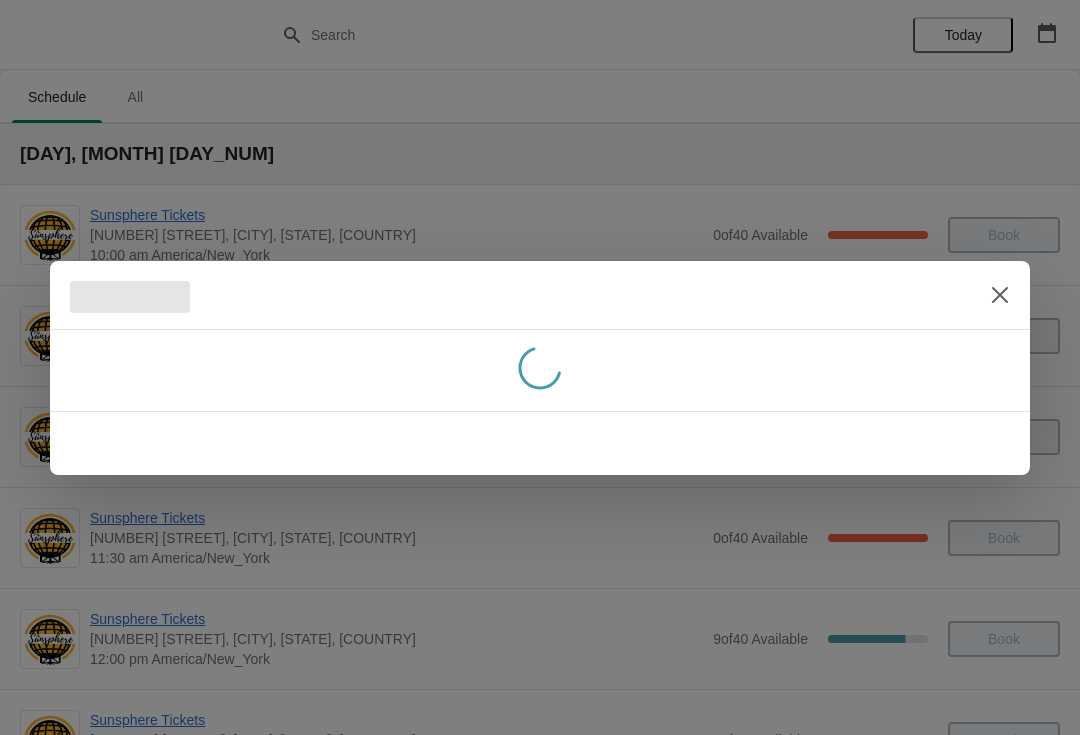 scroll, scrollTop: 967, scrollLeft: 0, axis: vertical 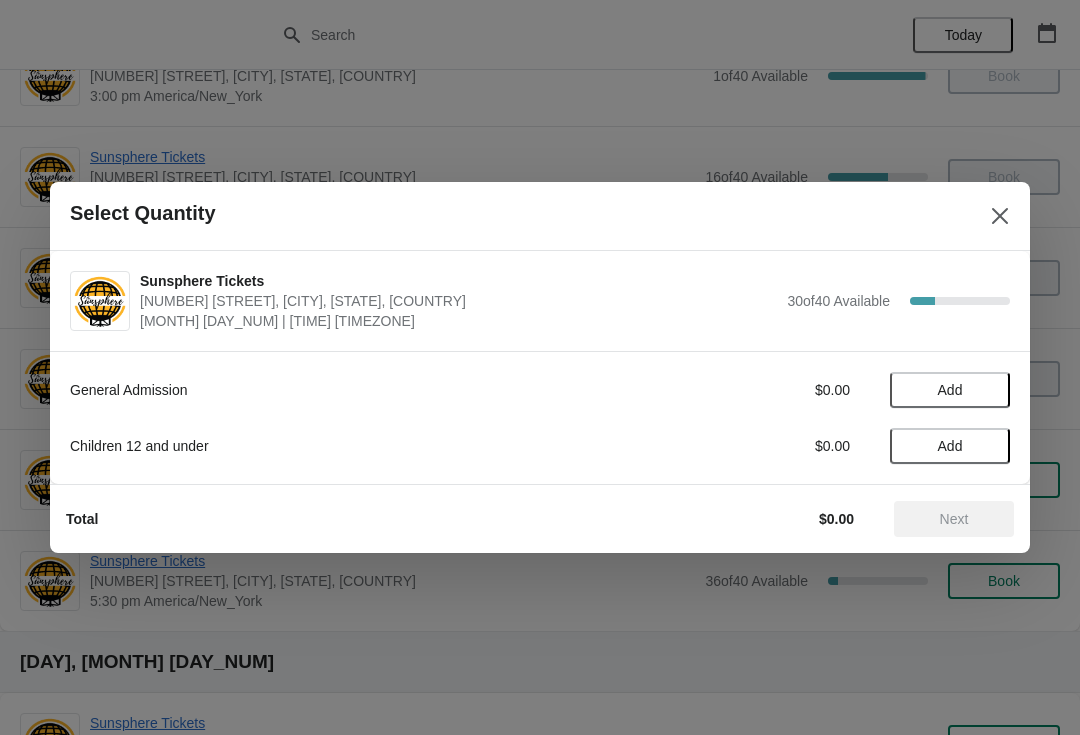 click on "Add" at bounding box center (950, 390) 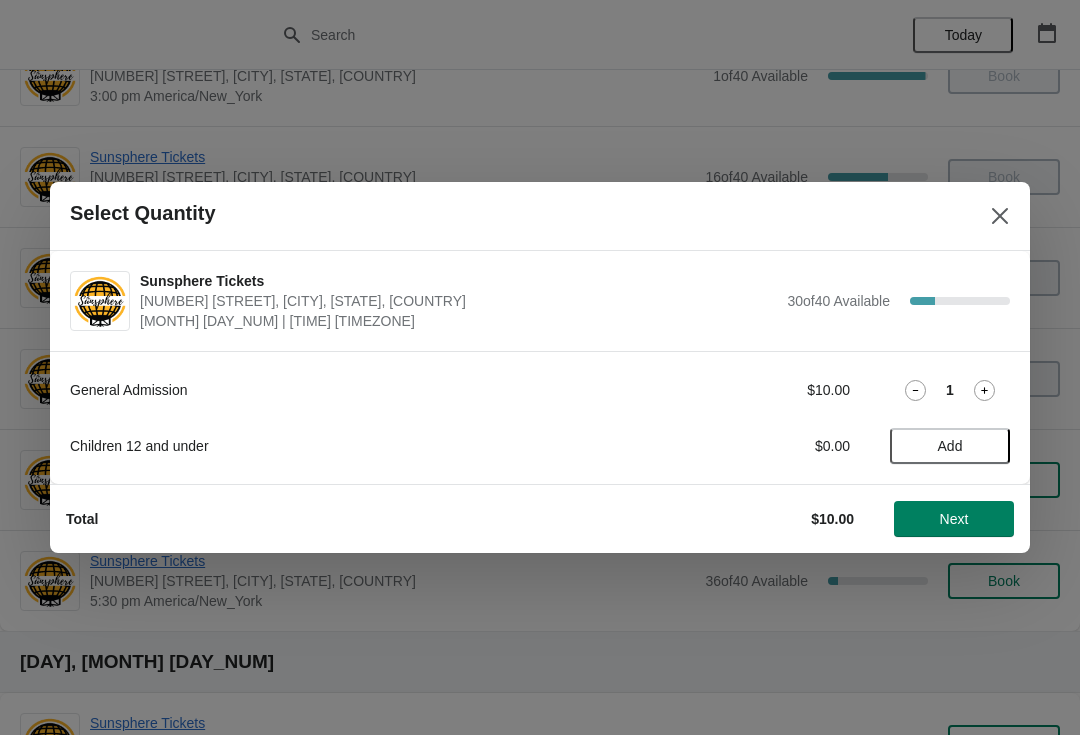 click on "Next" at bounding box center [954, 519] 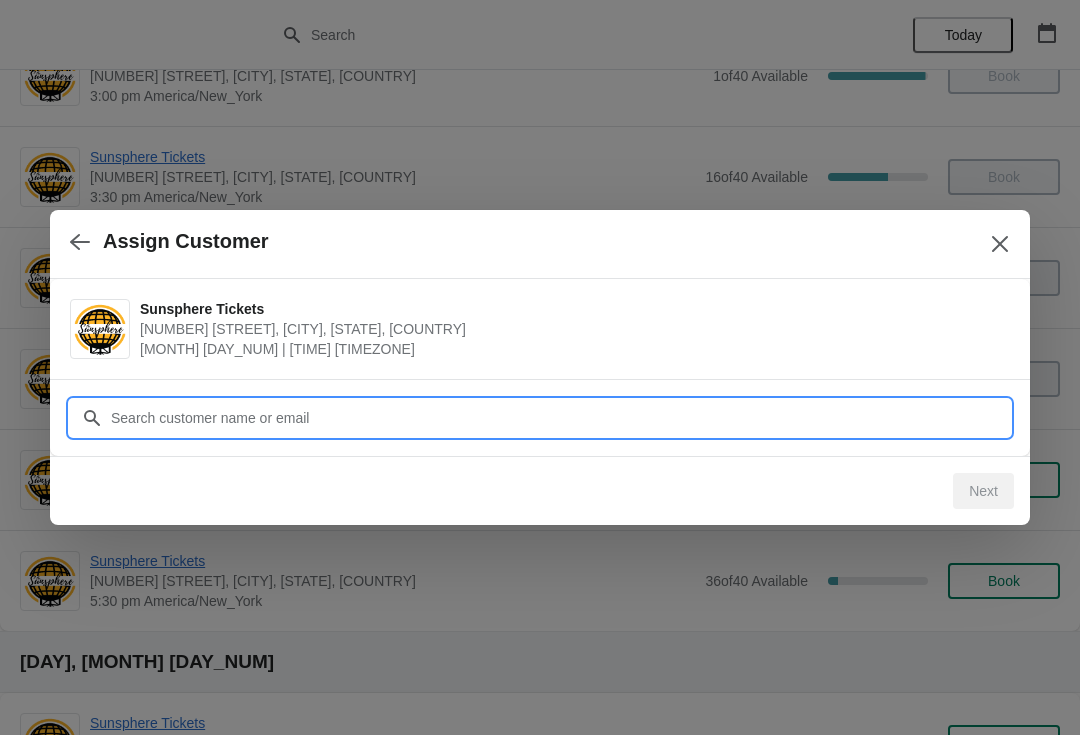 click on "Customer" at bounding box center [560, 418] 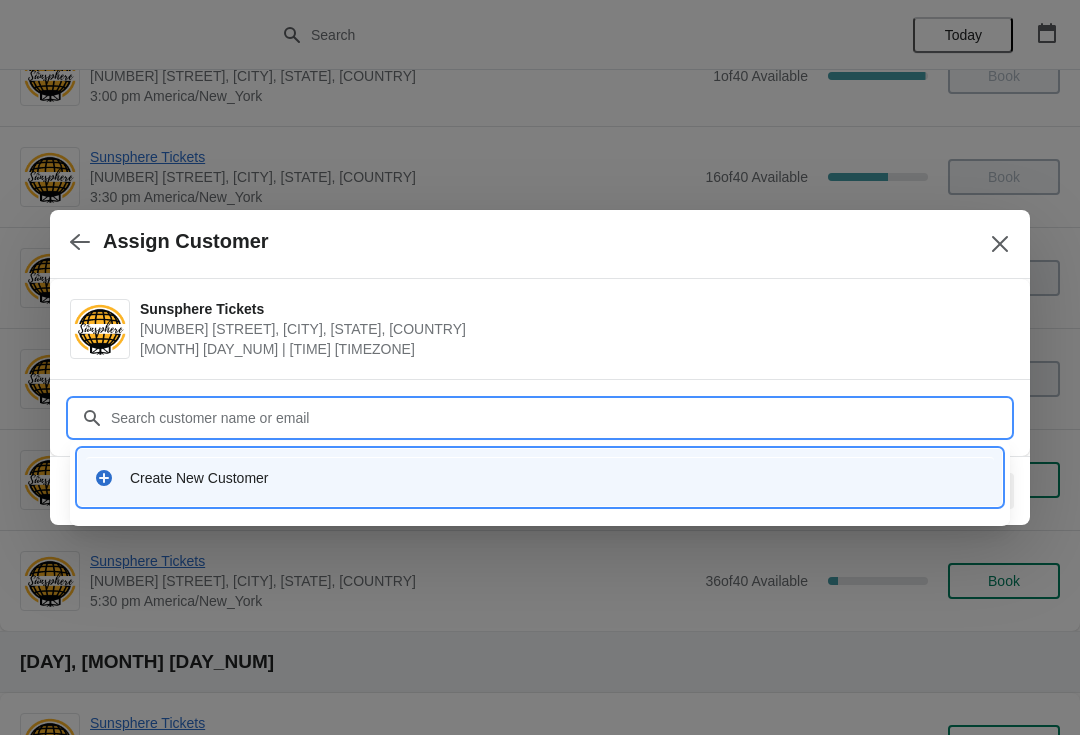 click on "Create New Customer" at bounding box center (558, 478) 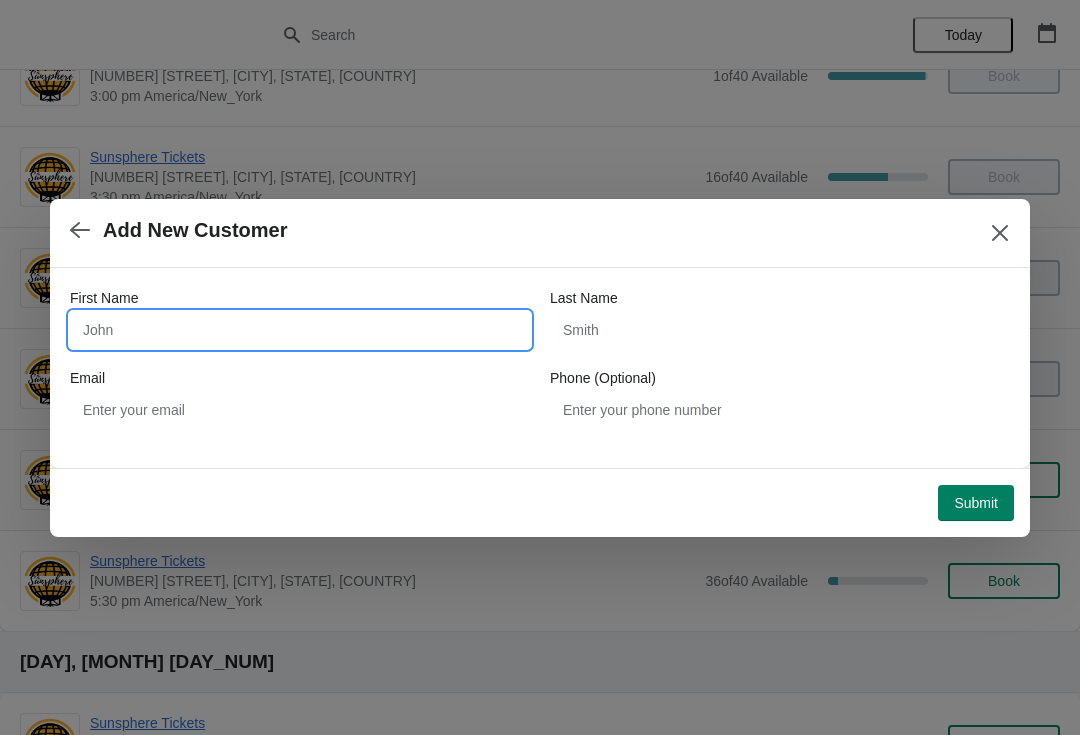 click on "First Name" at bounding box center [300, 330] 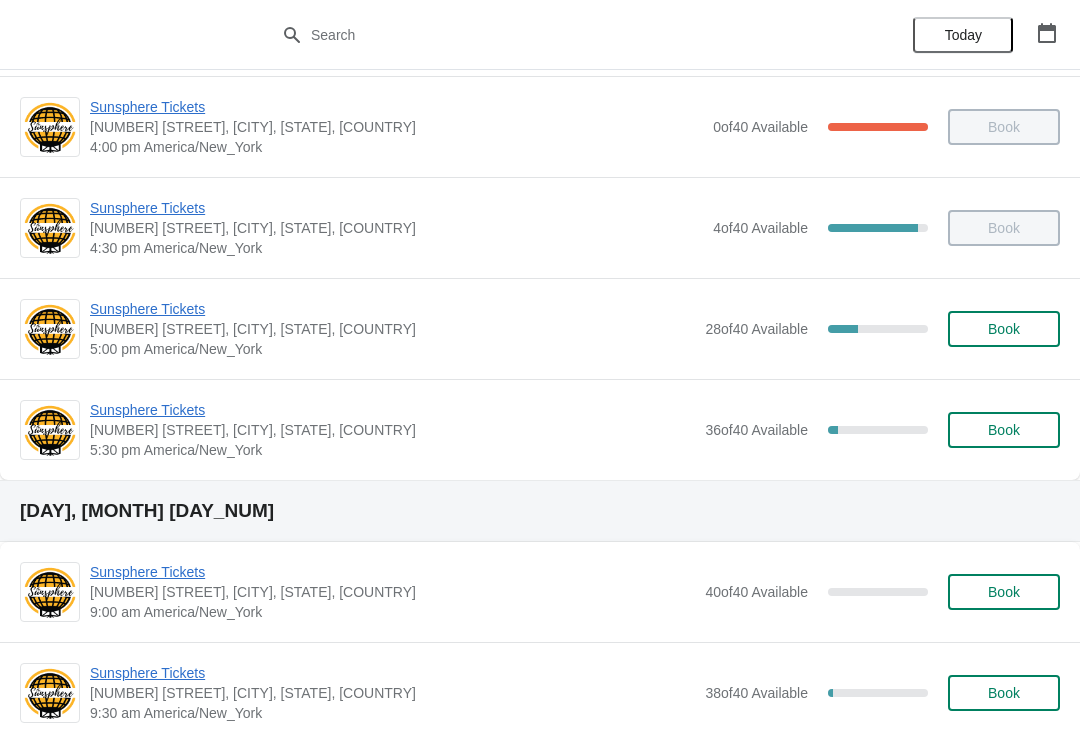 scroll, scrollTop: 1153, scrollLeft: 0, axis: vertical 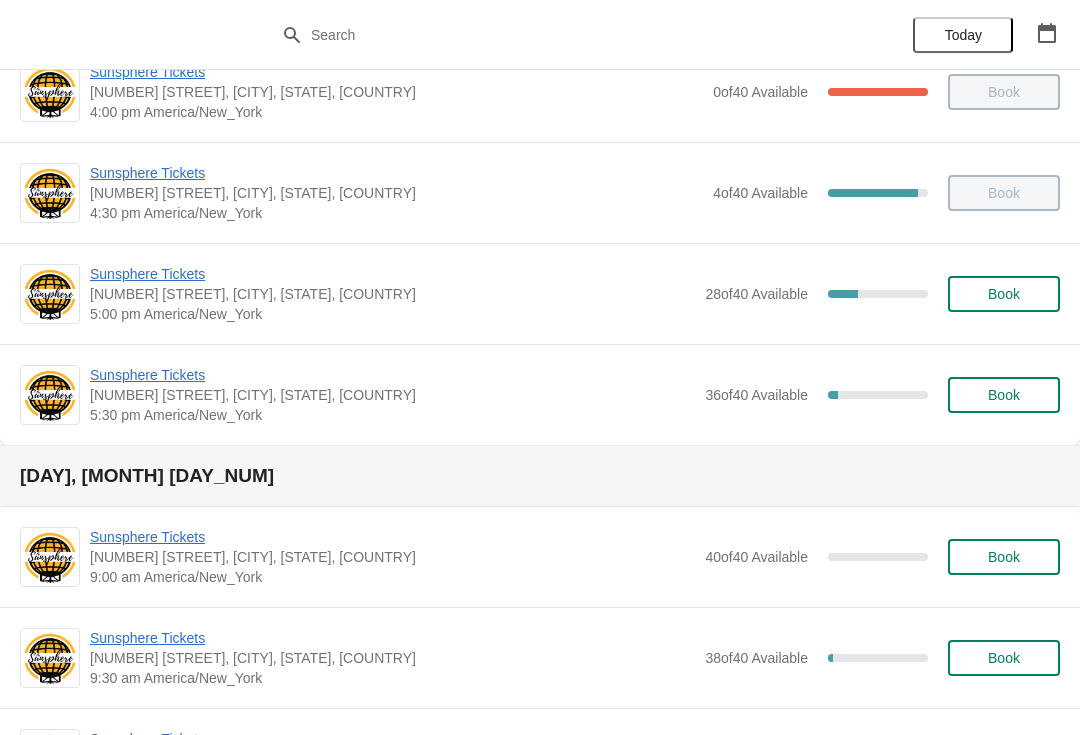 click on "Sunsphere Tickets 810 Clinch Avenue, Knoxville, TN, USA 5:30 pm America/New_York 36  of  40   Available 10 % Book" at bounding box center (540, 394) 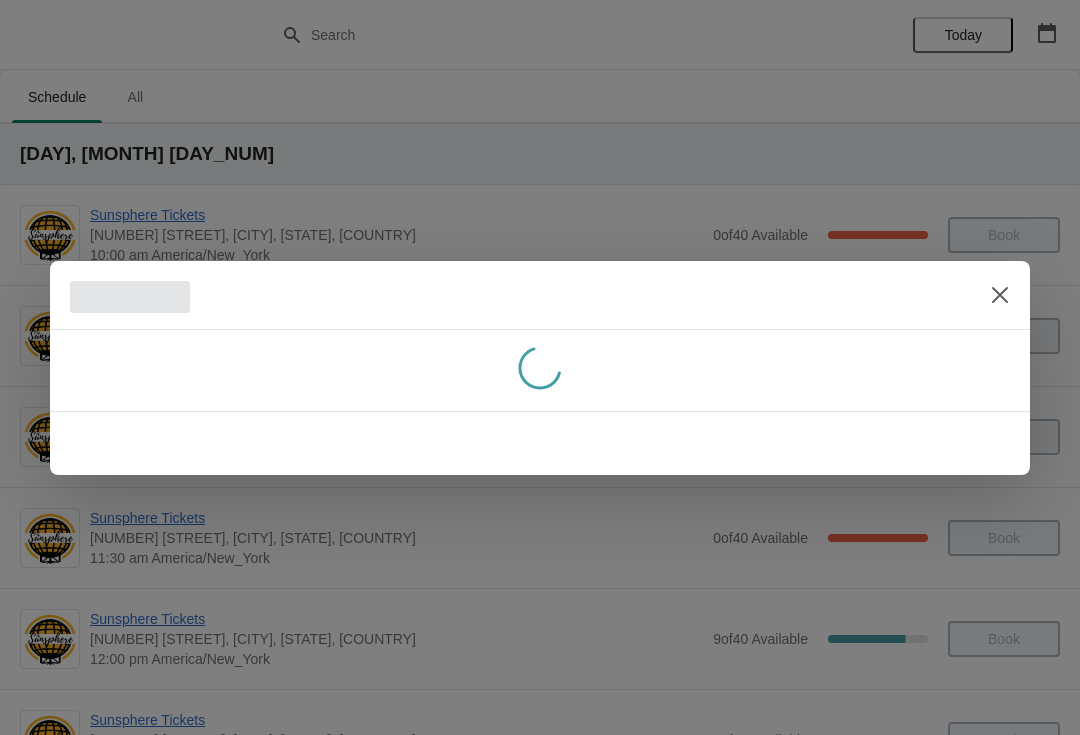 scroll, scrollTop: 1153, scrollLeft: 0, axis: vertical 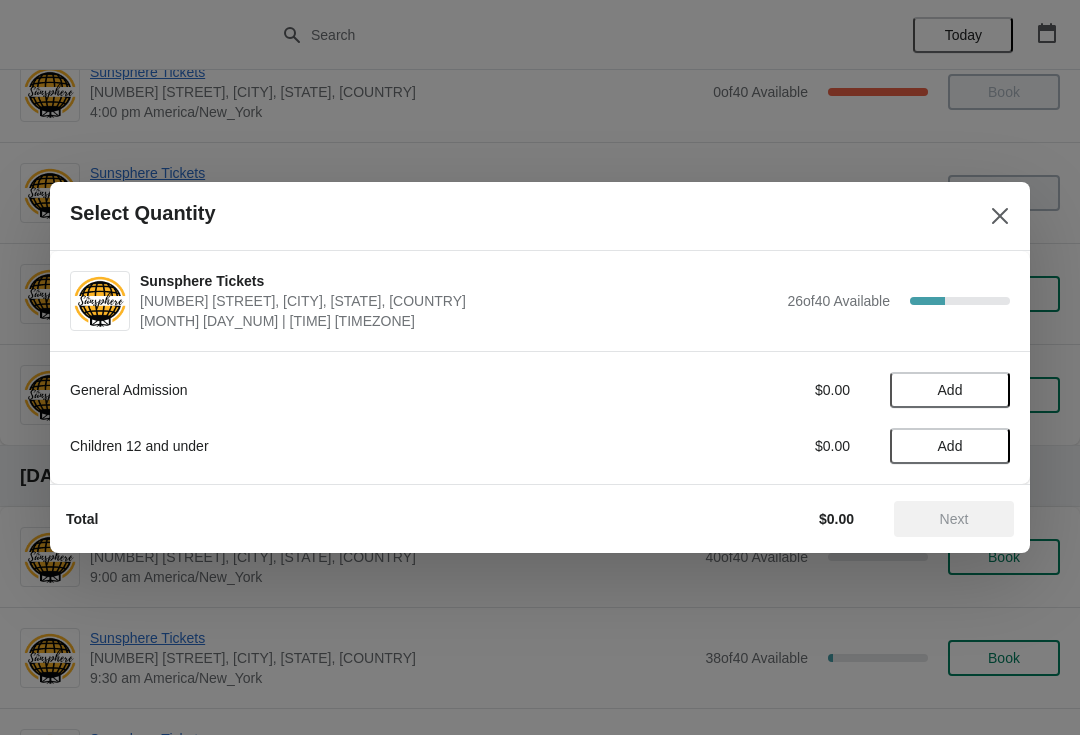 click on "Add" at bounding box center [950, 390] 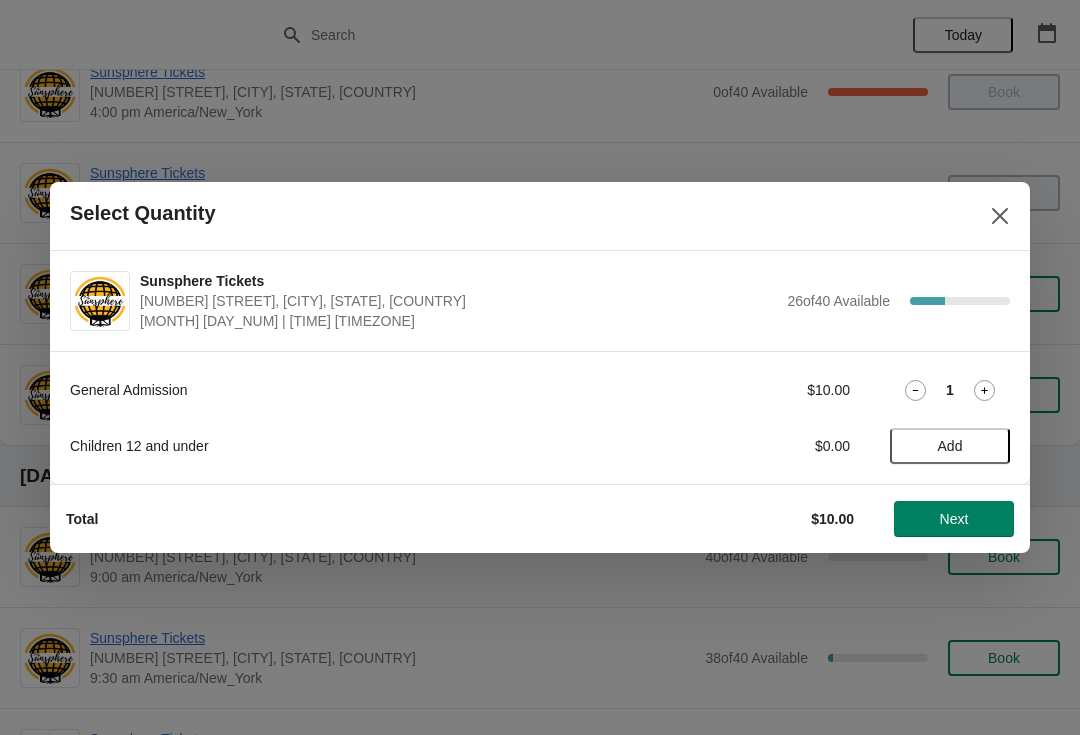 click 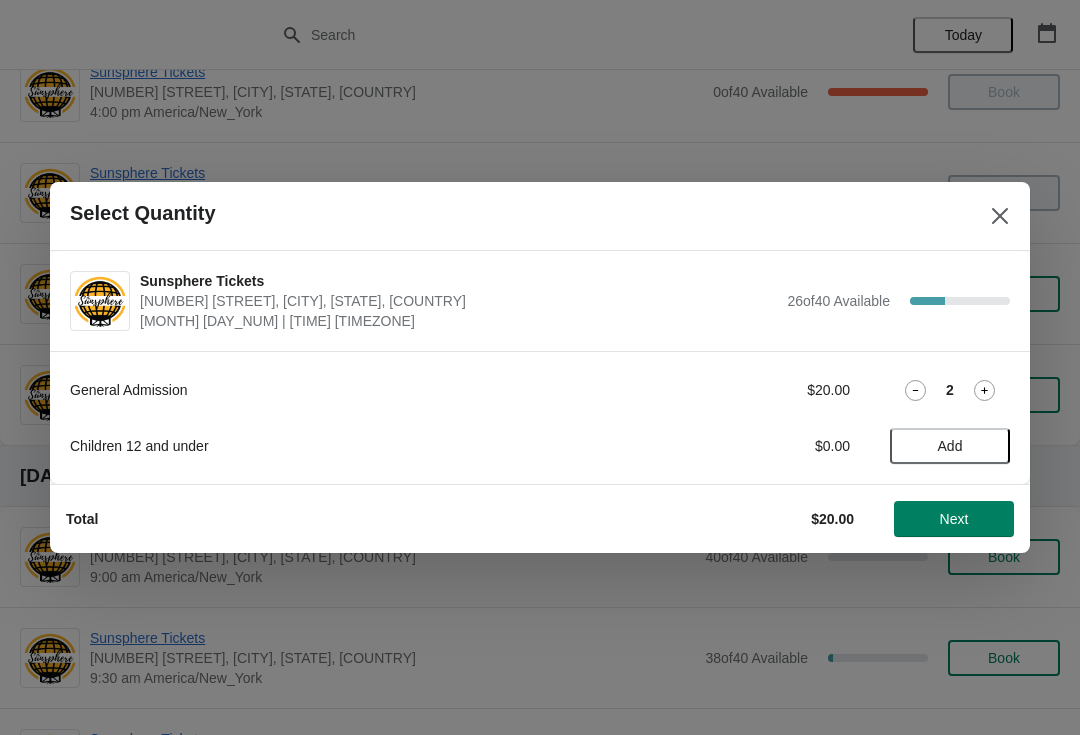 click on "Next" at bounding box center (954, 519) 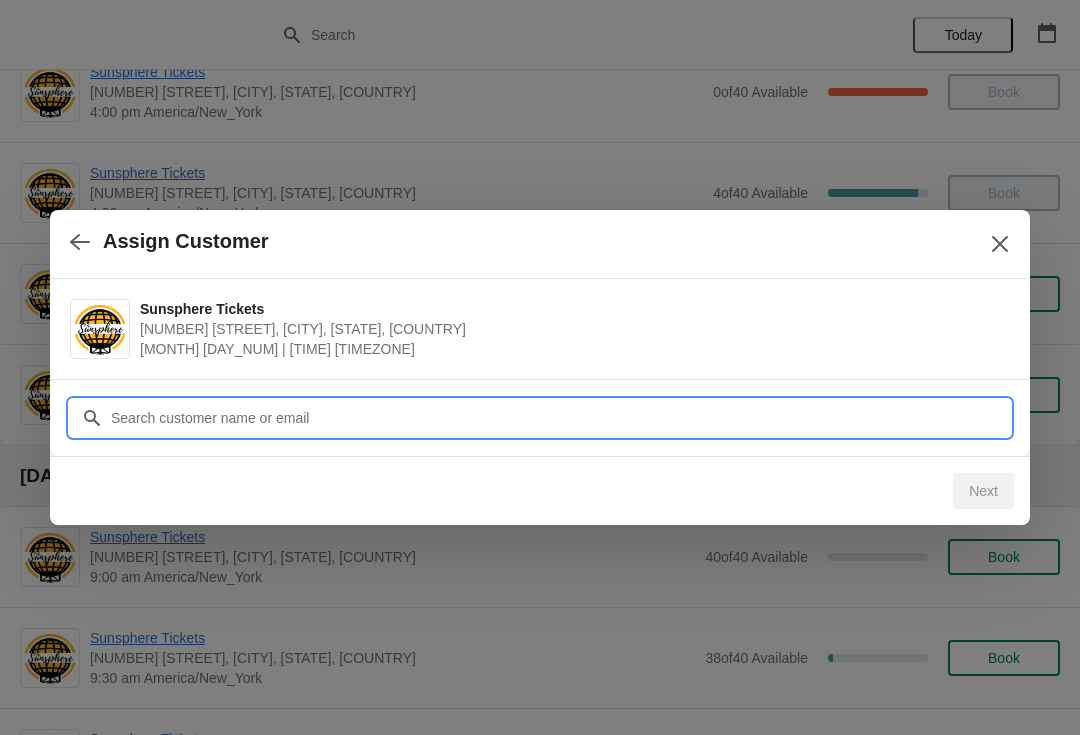 click on "Customer" at bounding box center (560, 418) 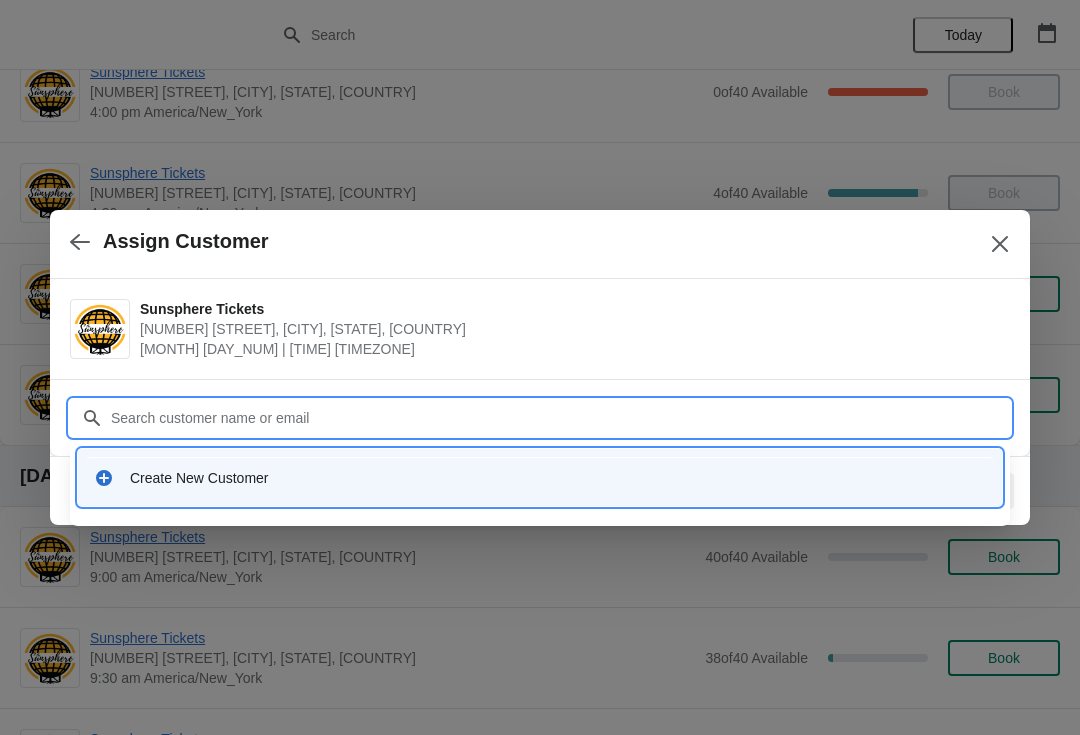 click on "Create New Customer" at bounding box center [558, 478] 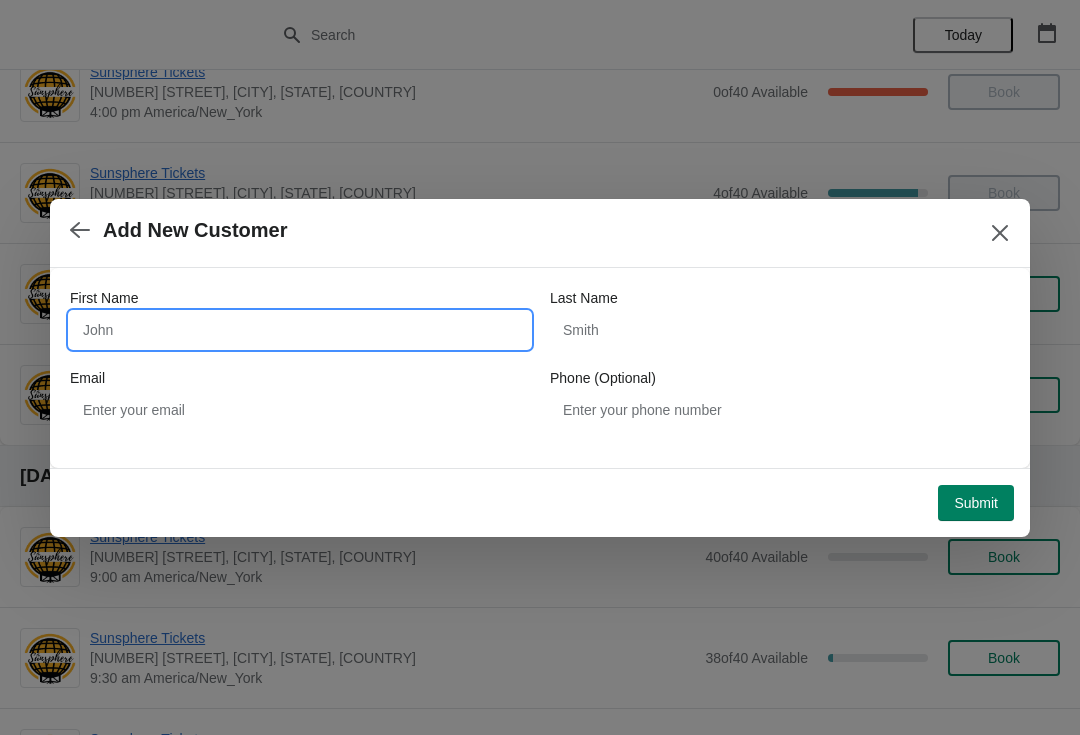 click on "First Name" at bounding box center [300, 330] 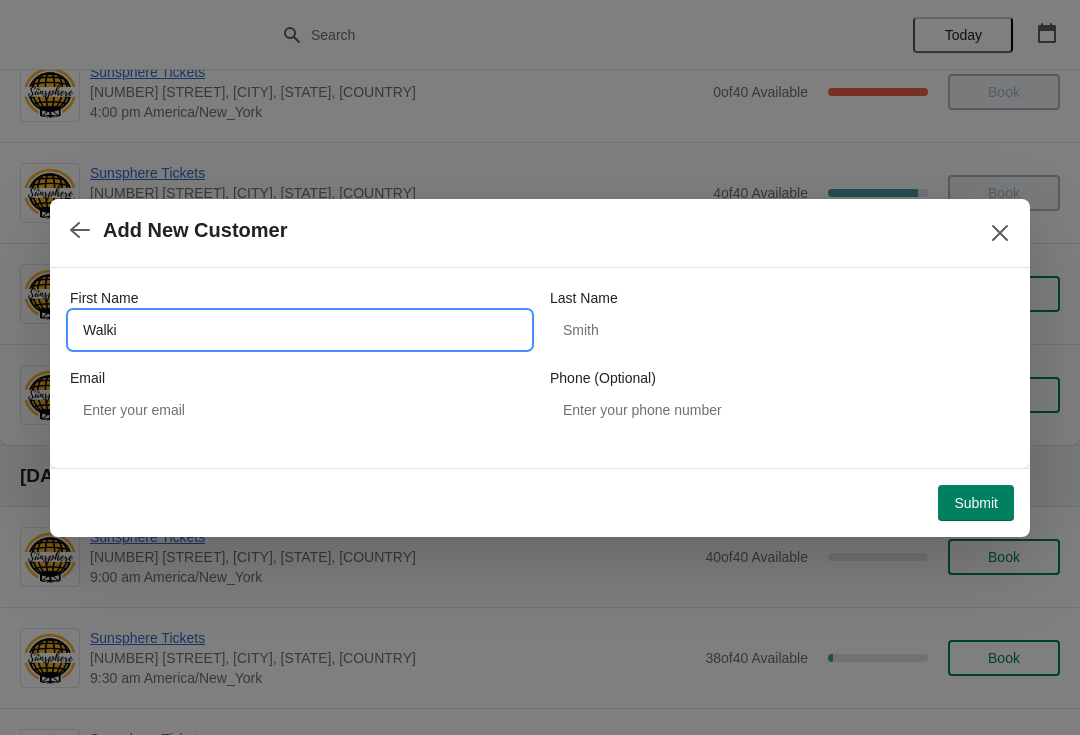 type on "Walkin" 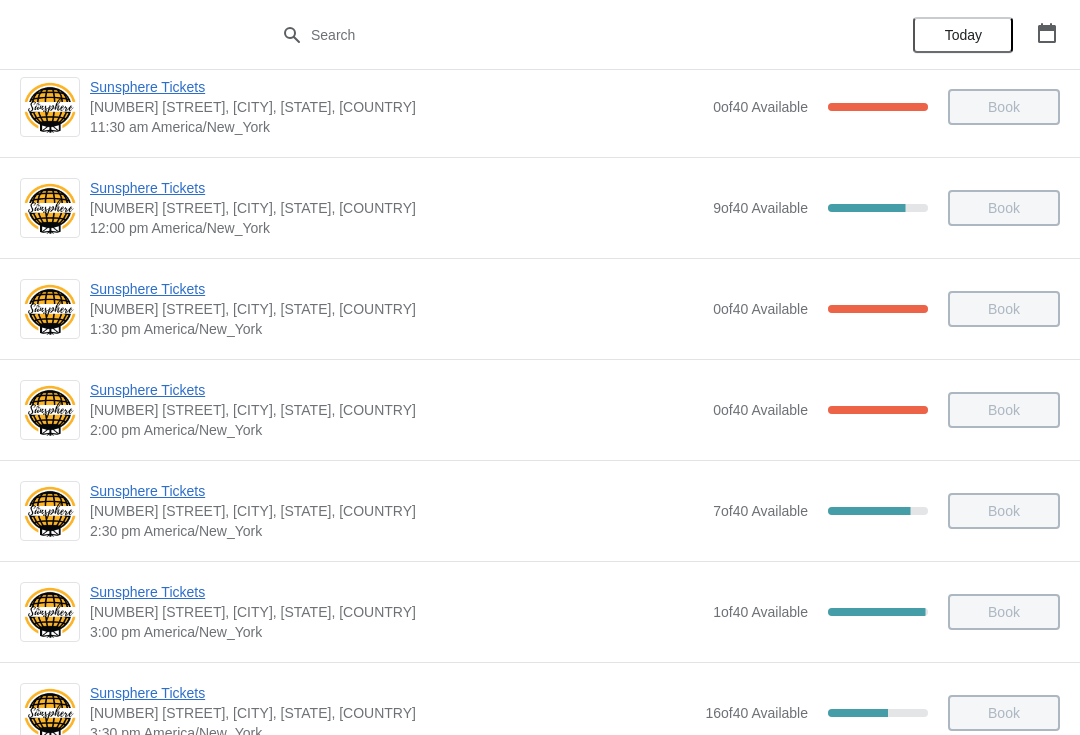 scroll, scrollTop: 464, scrollLeft: 0, axis: vertical 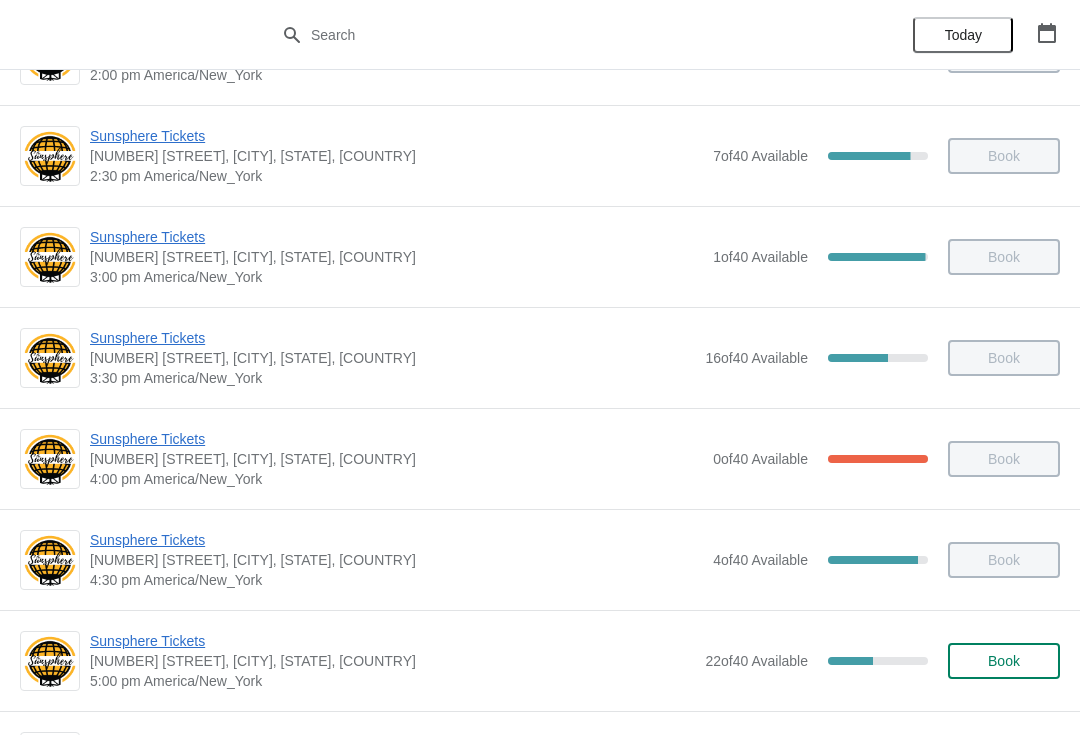 click on "Book" at bounding box center (1004, 661) 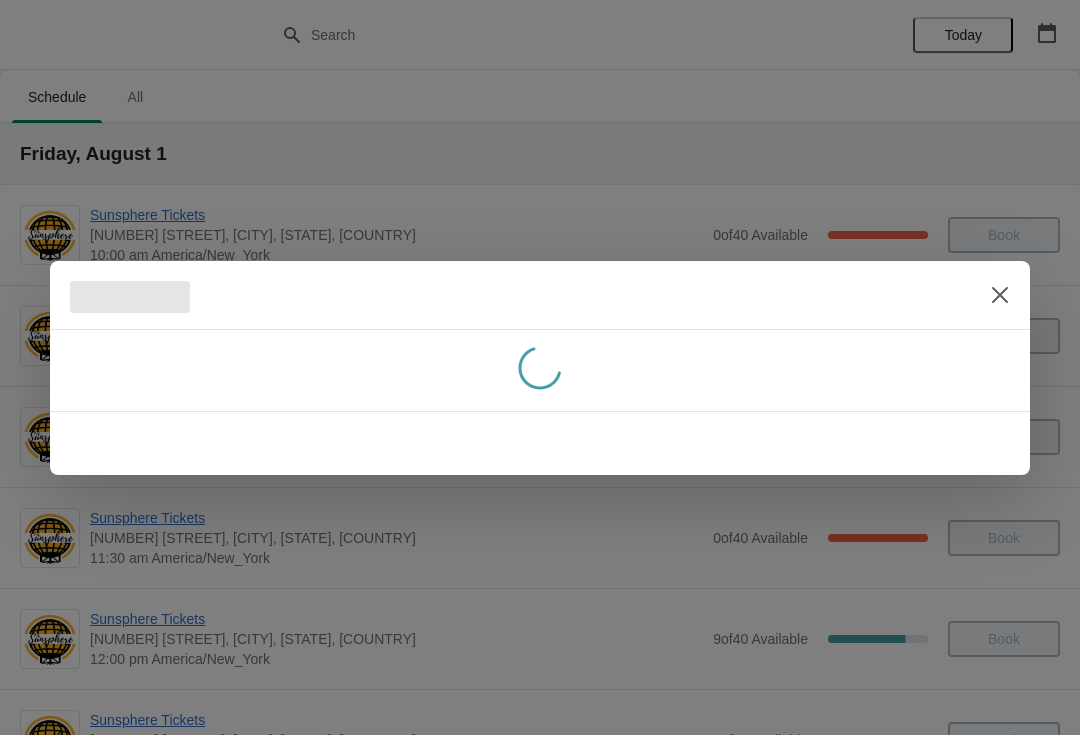 scroll, scrollTop: 0, scrollLeft: 0, axis: both 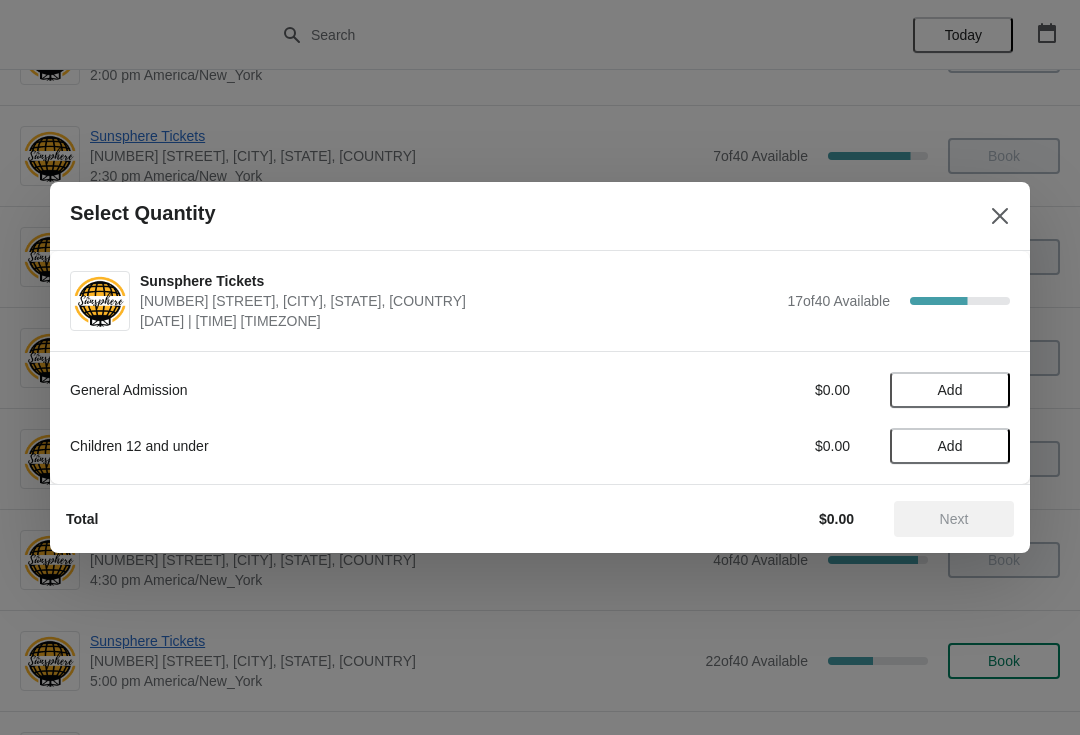 click on "Add" at bounding box center (950, 390) 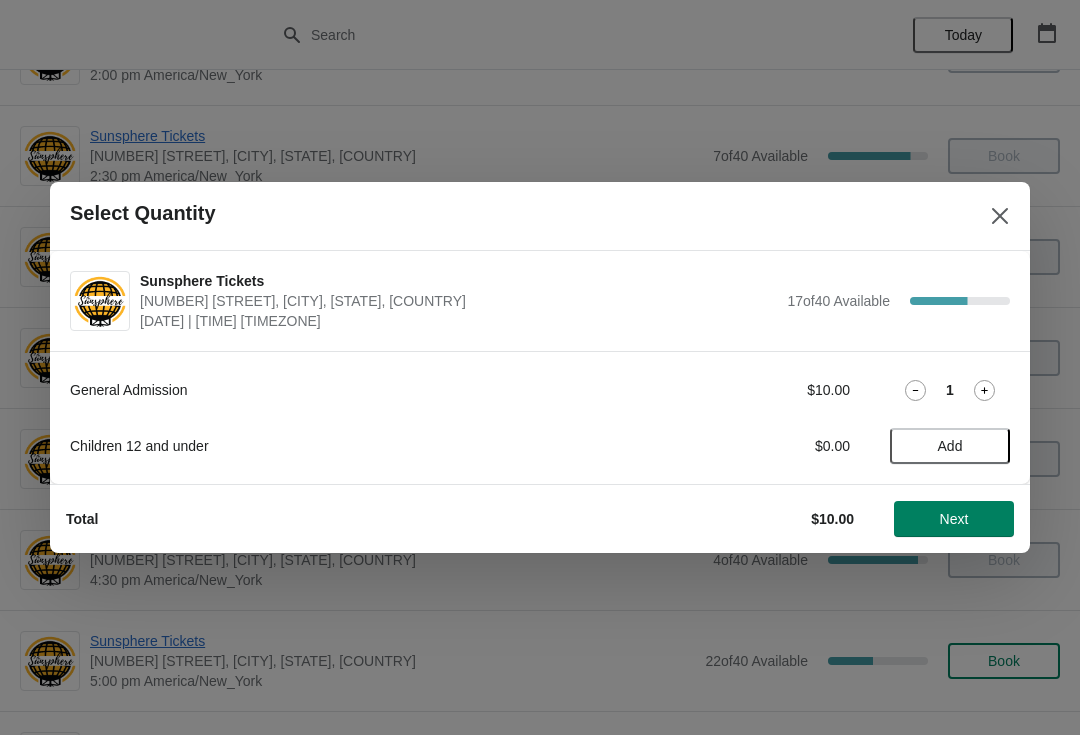click 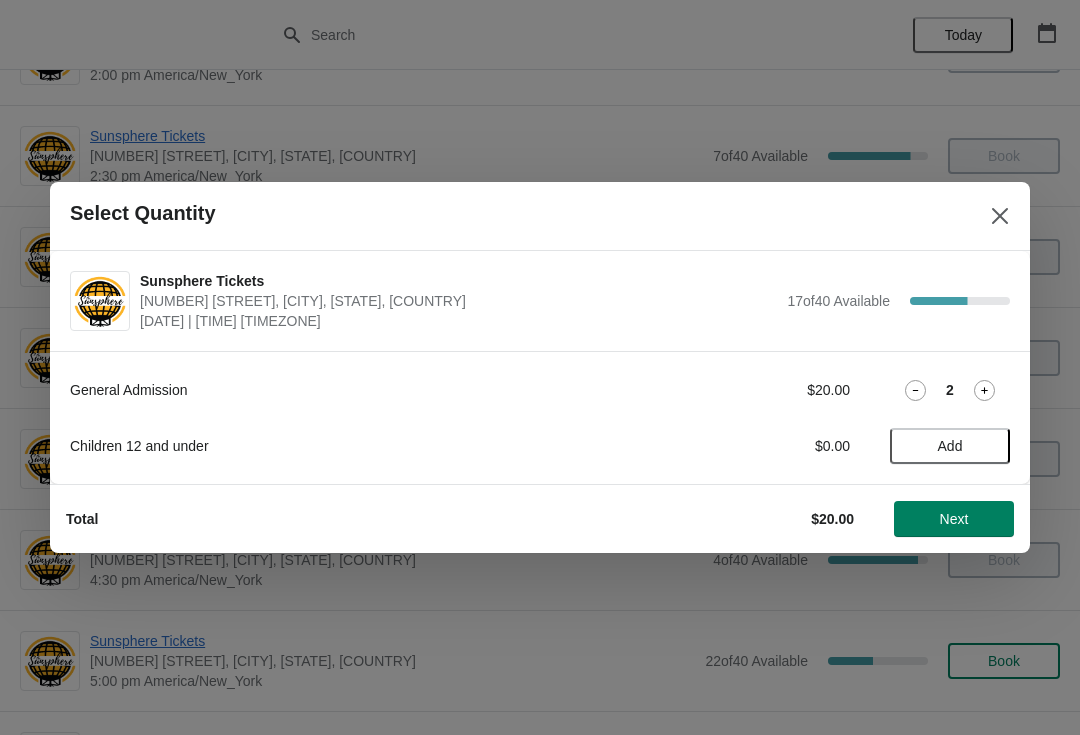 click 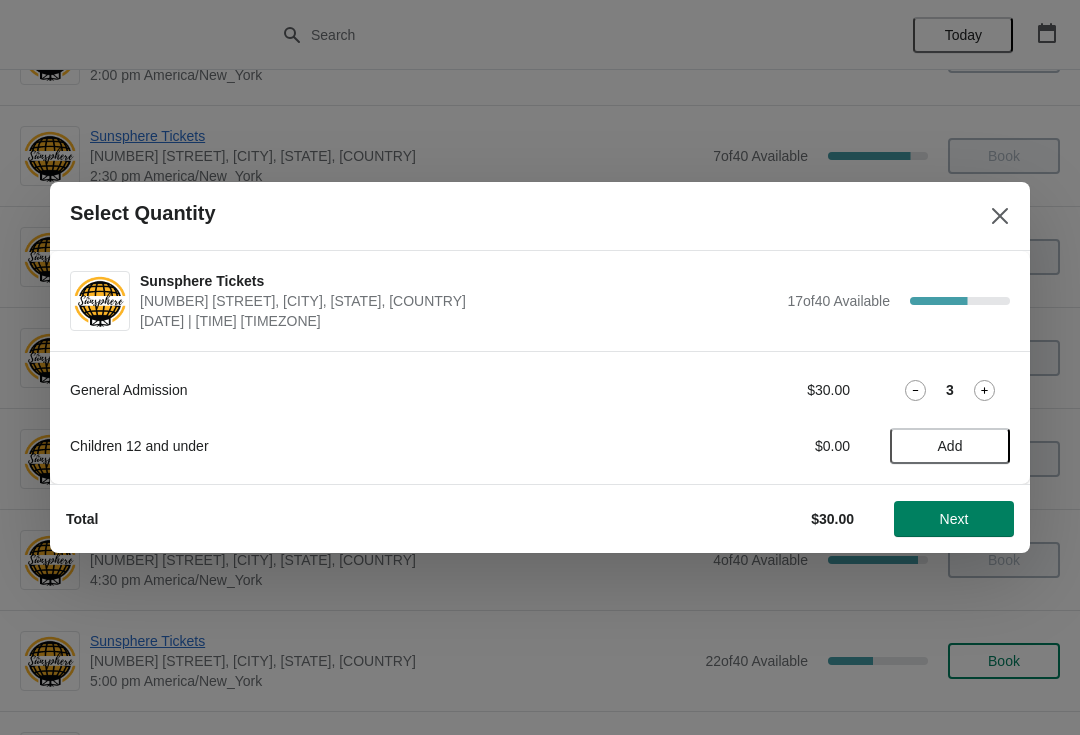 click 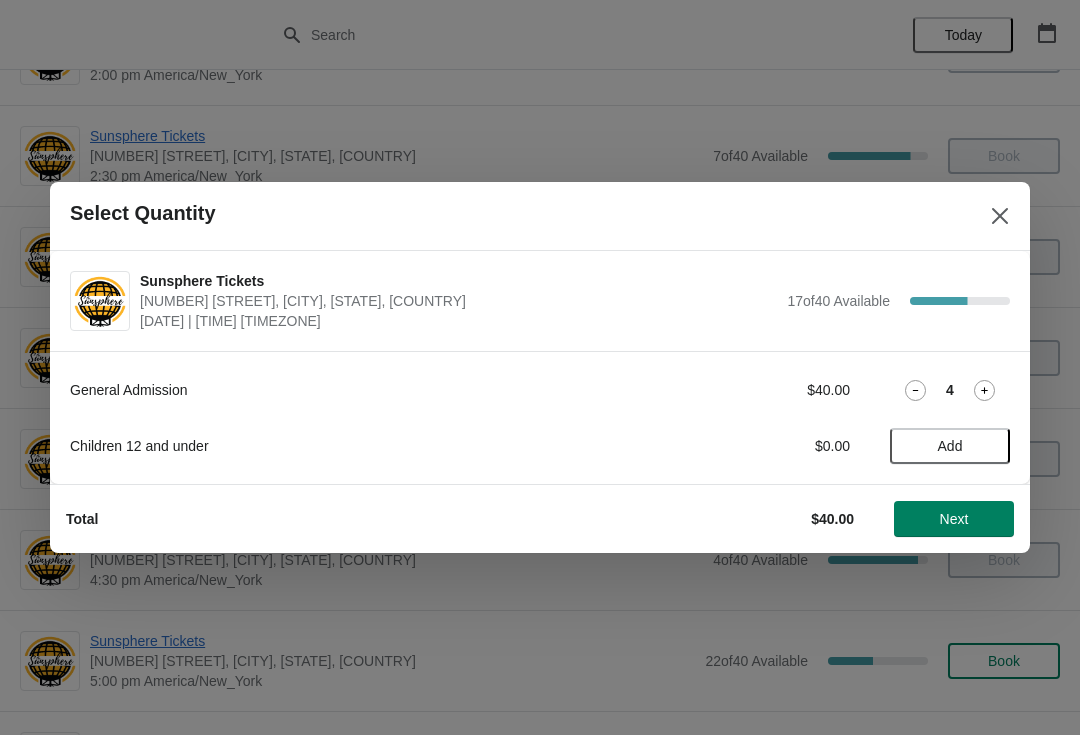 click on "Next" at bounding box center [954, 519] 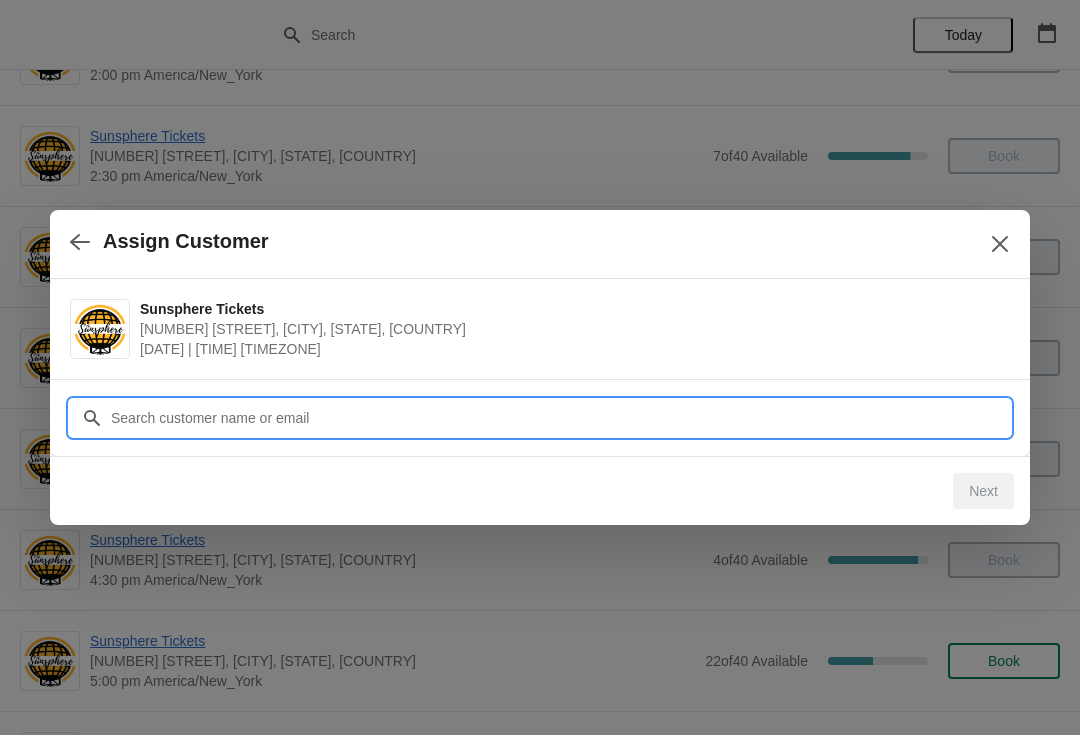 click on "Customer" at bounding box center (560, 418) 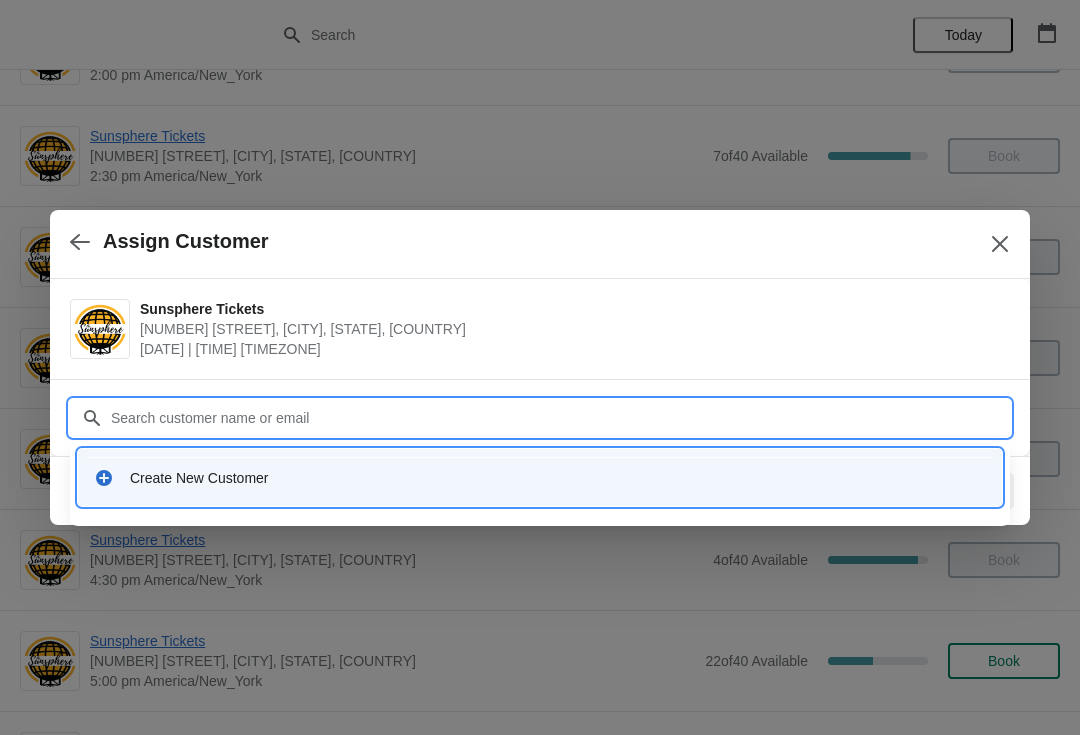 click on "Create New Customer" at bounding box center (558, 478) 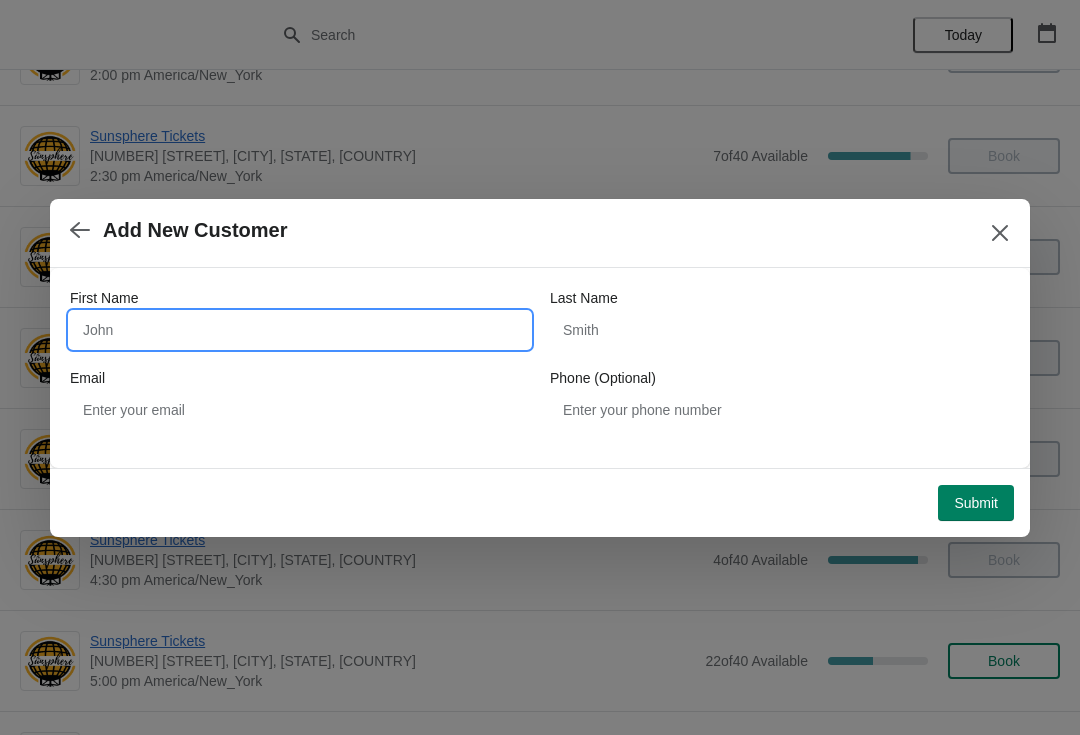 click on "First Name" at bounding box center (300, 330) 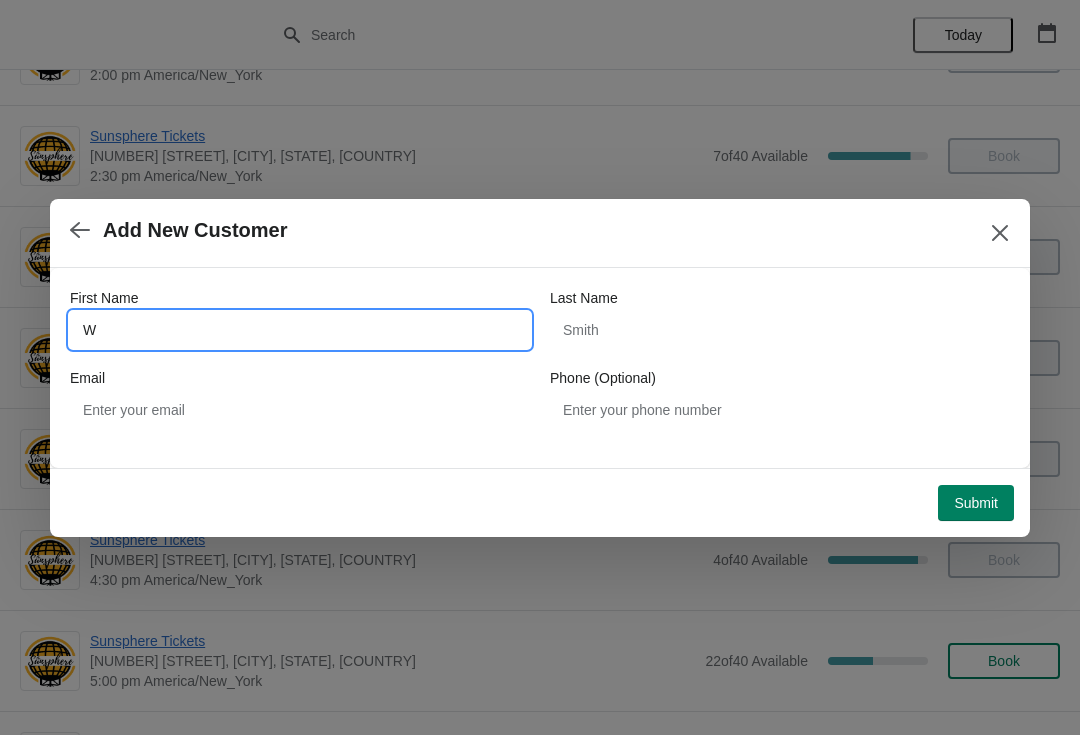 type on "W" 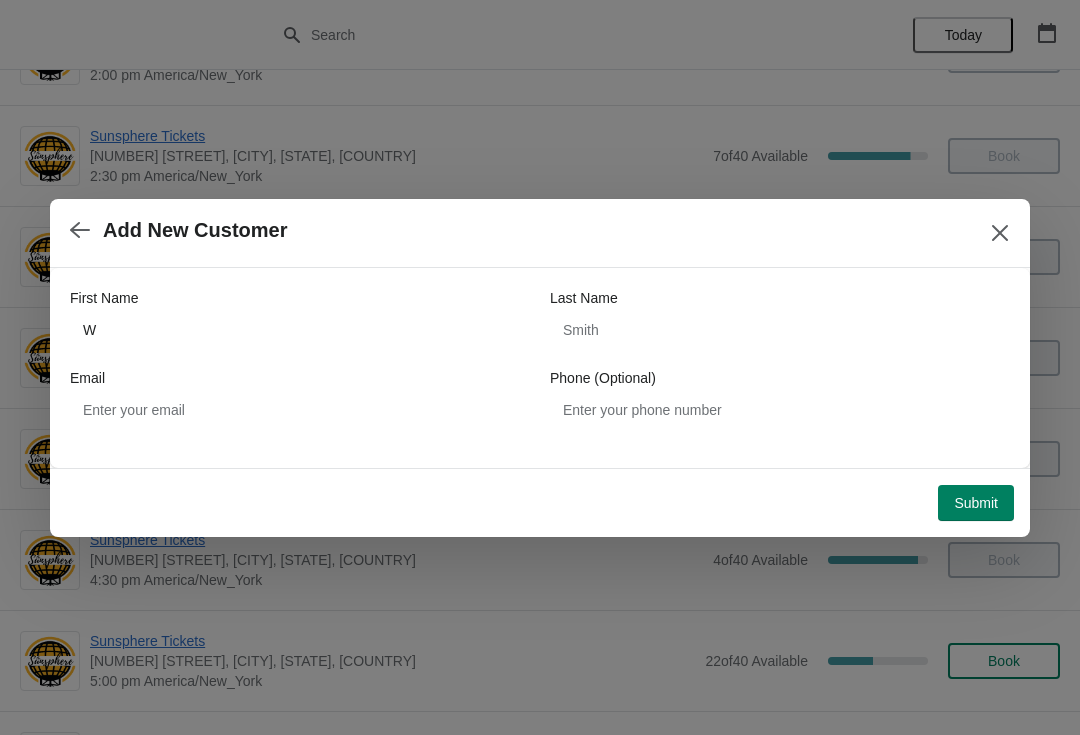 click on "Submit" at bounding box center [976, 503] 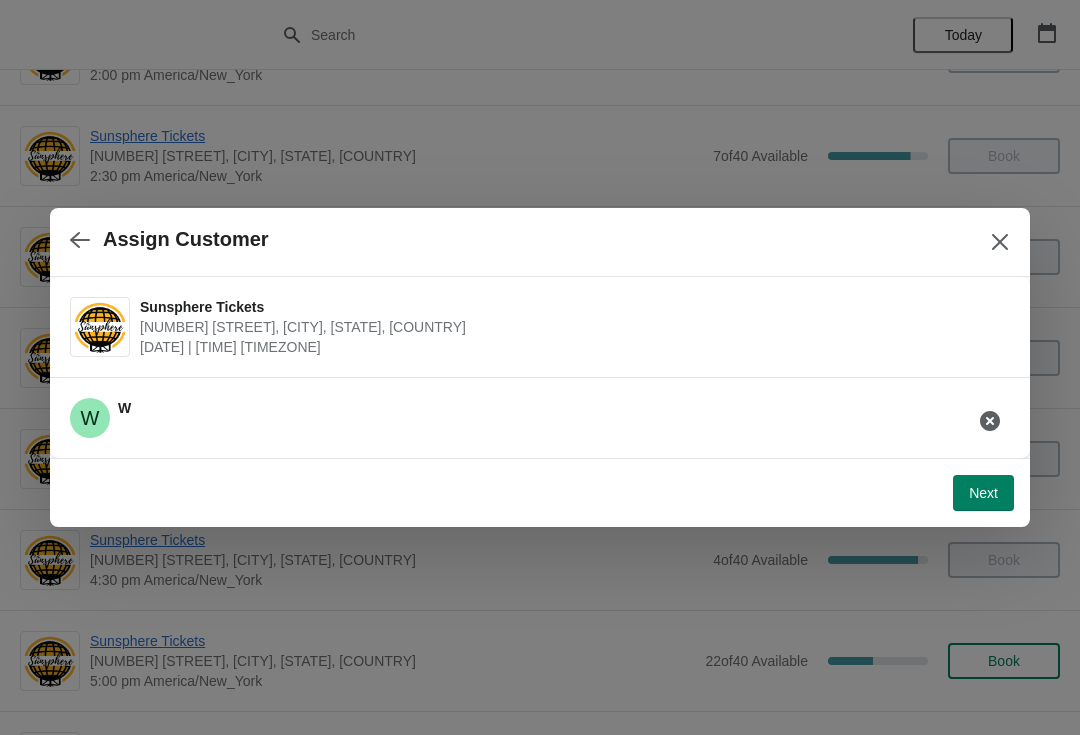 click on "Next" at bounding box center [983, 493] 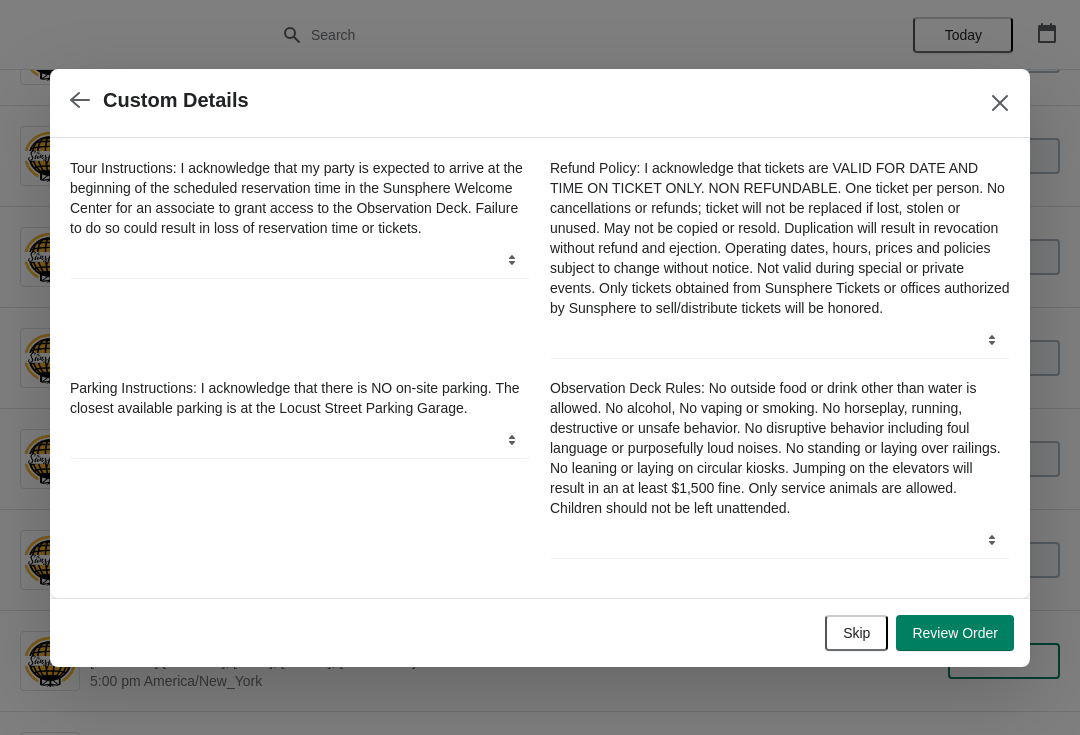 click on "Skip" at bounding box center [856, 633] 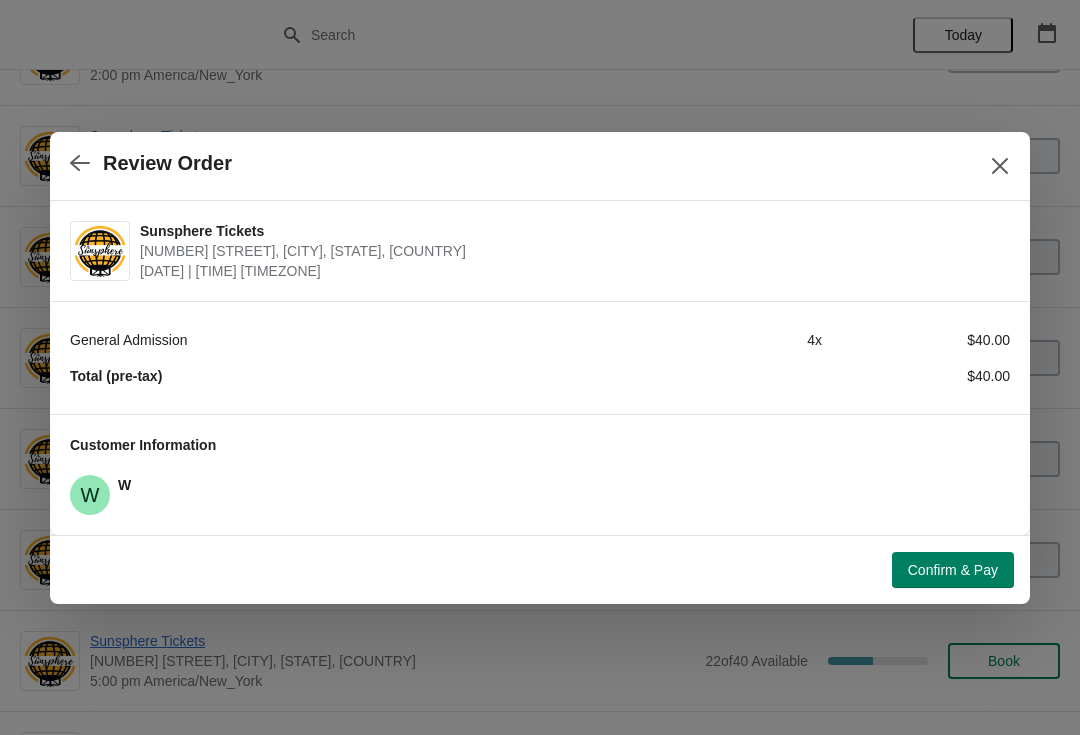click on "Confirm & Pay" at bounding box center [953, 570] 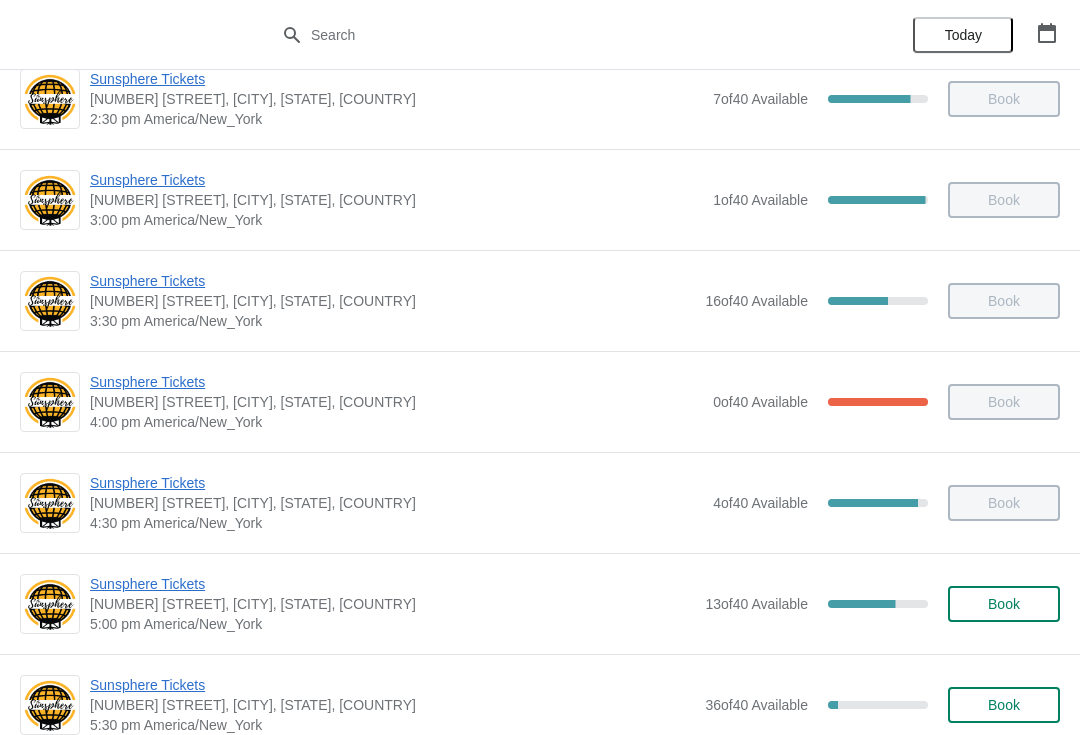 scroll, scrollTop: 935, scrollLeft: 0, axis: vertical 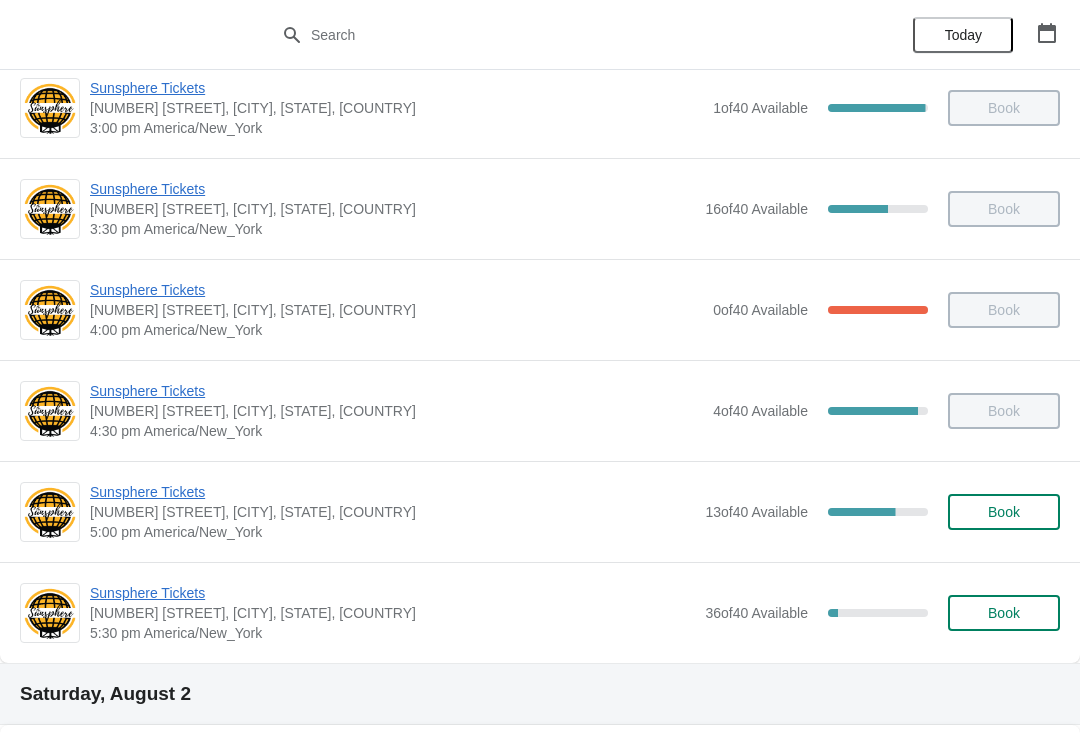 click on "Book" at bounding box center [1004, 512] 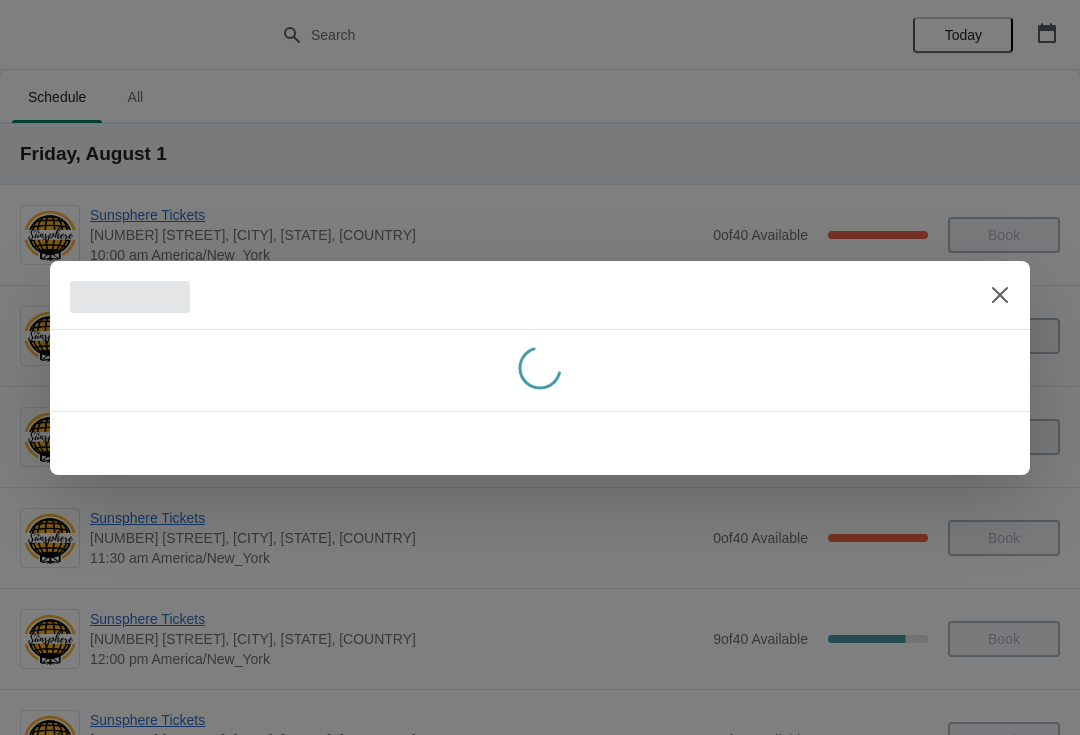 scroll, scrollTop: 935, scrollLeft: 0, axis: vertical 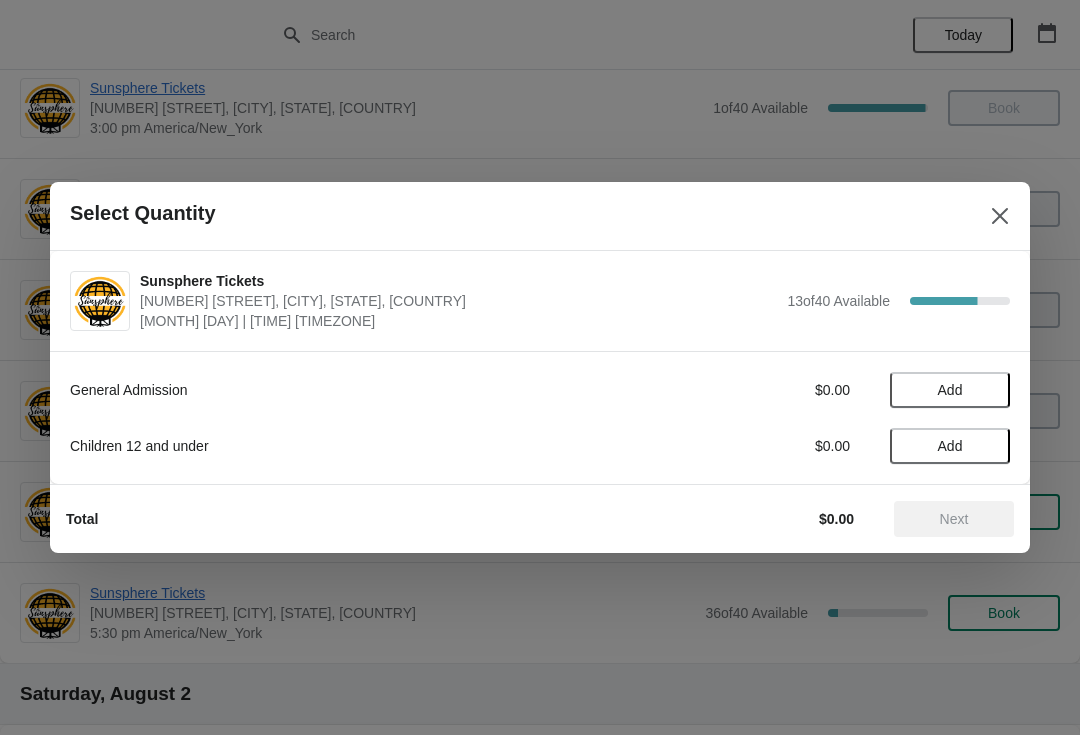 click on "Add" at bounding box center [950, 390] 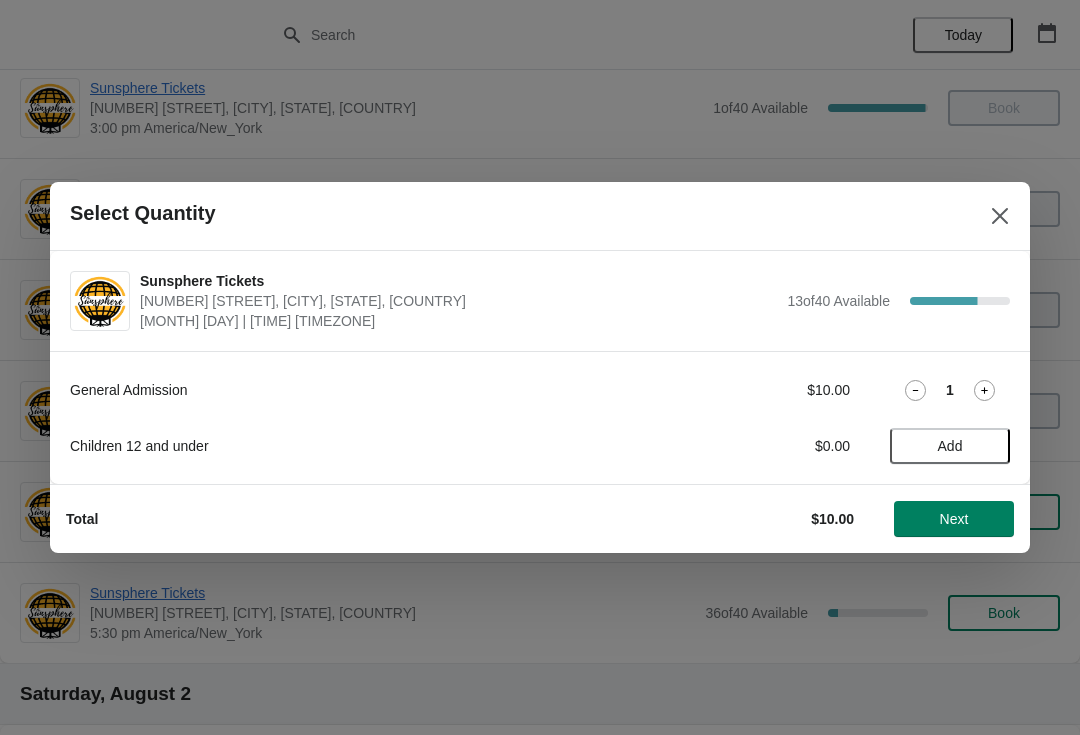 click on "Add" at bounding box center [950, 446] 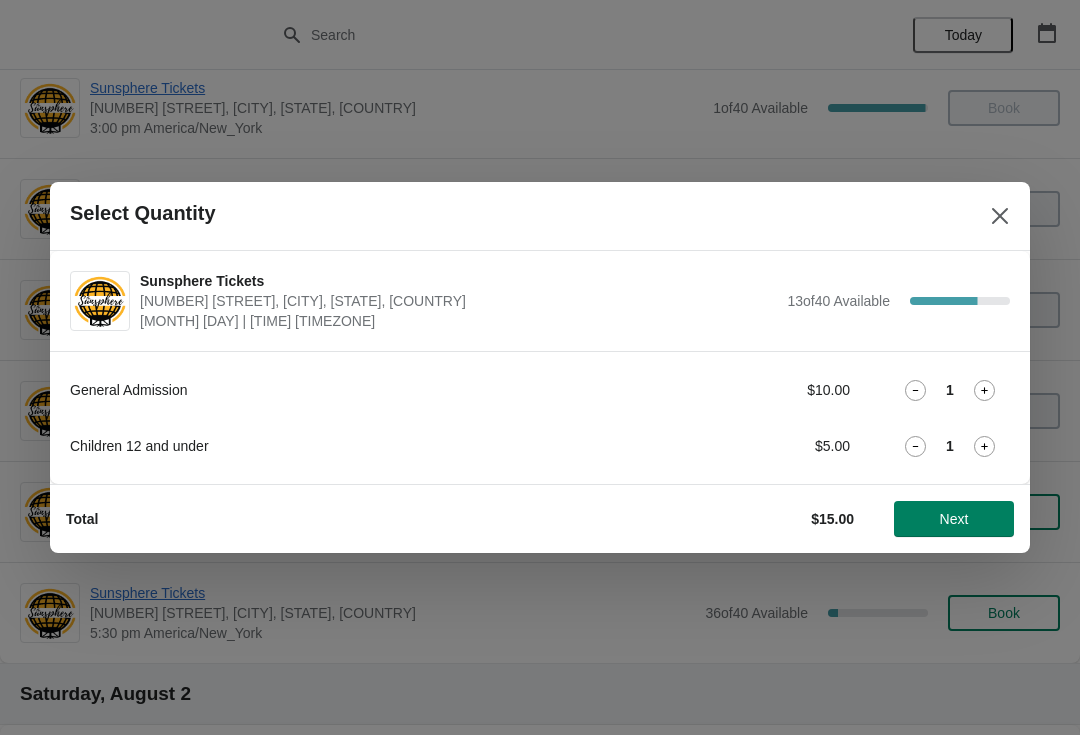 click on "Next" at bounding box center (954, 519) 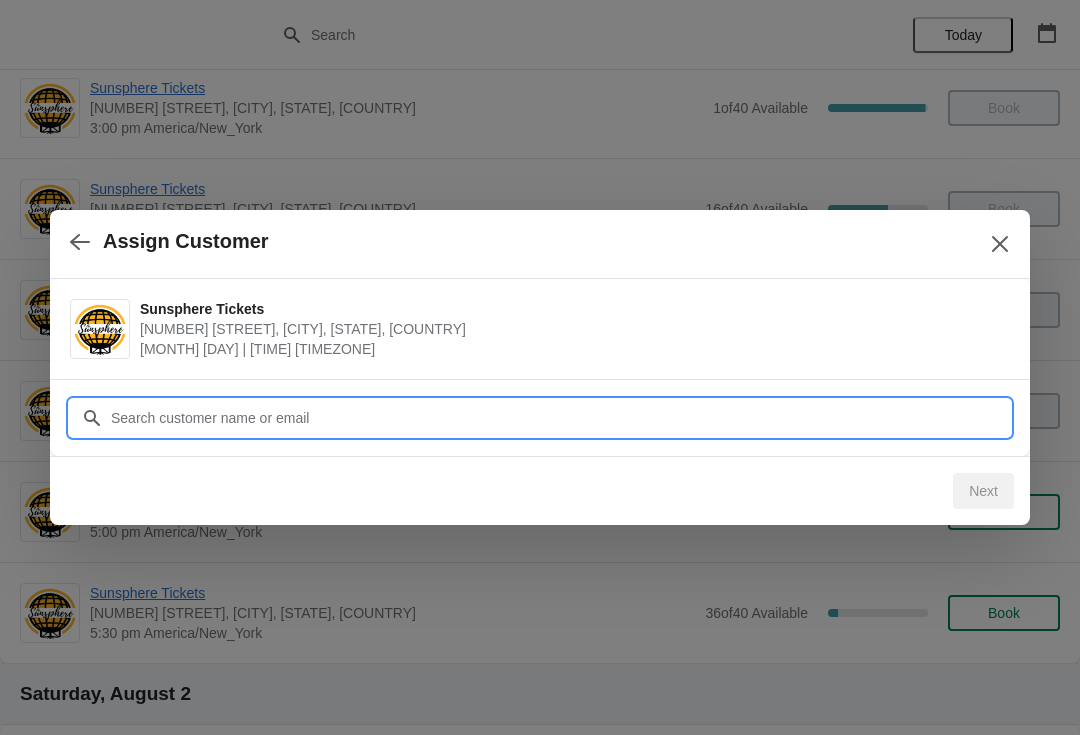 click on "Customer" at bounding box center [560, 418] 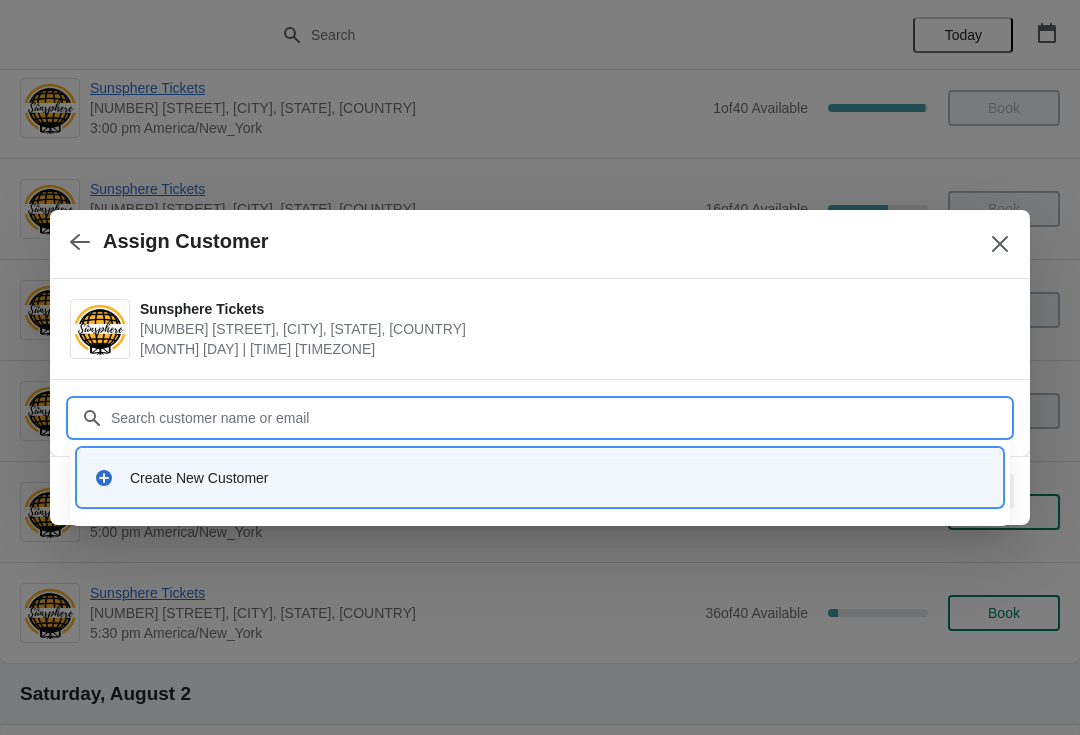 click on "Create New Customer" at bounding box center (558, 478) 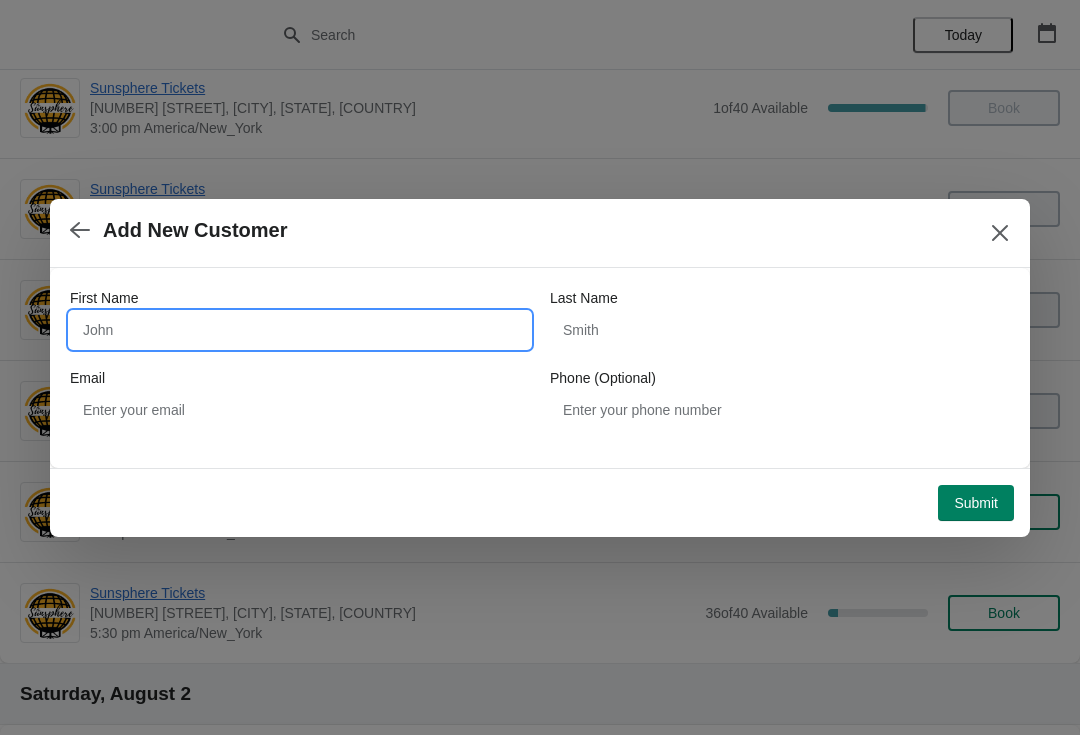 click on "First Name" at bounding box center [300, 330] 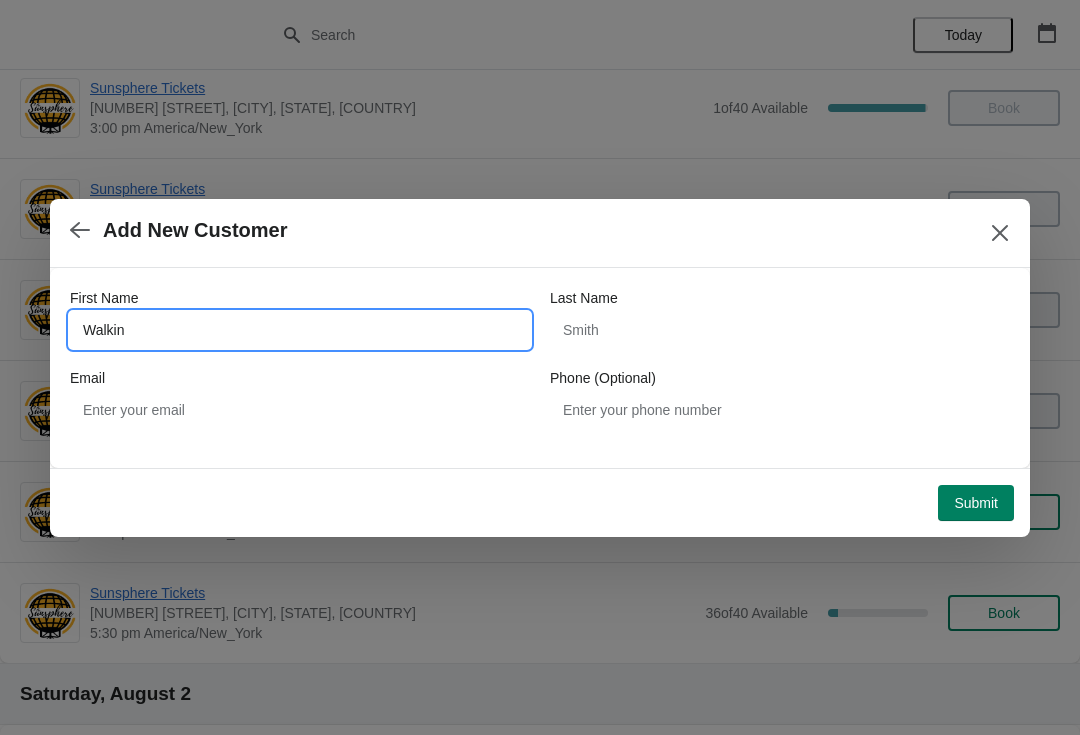type on "Walkin" 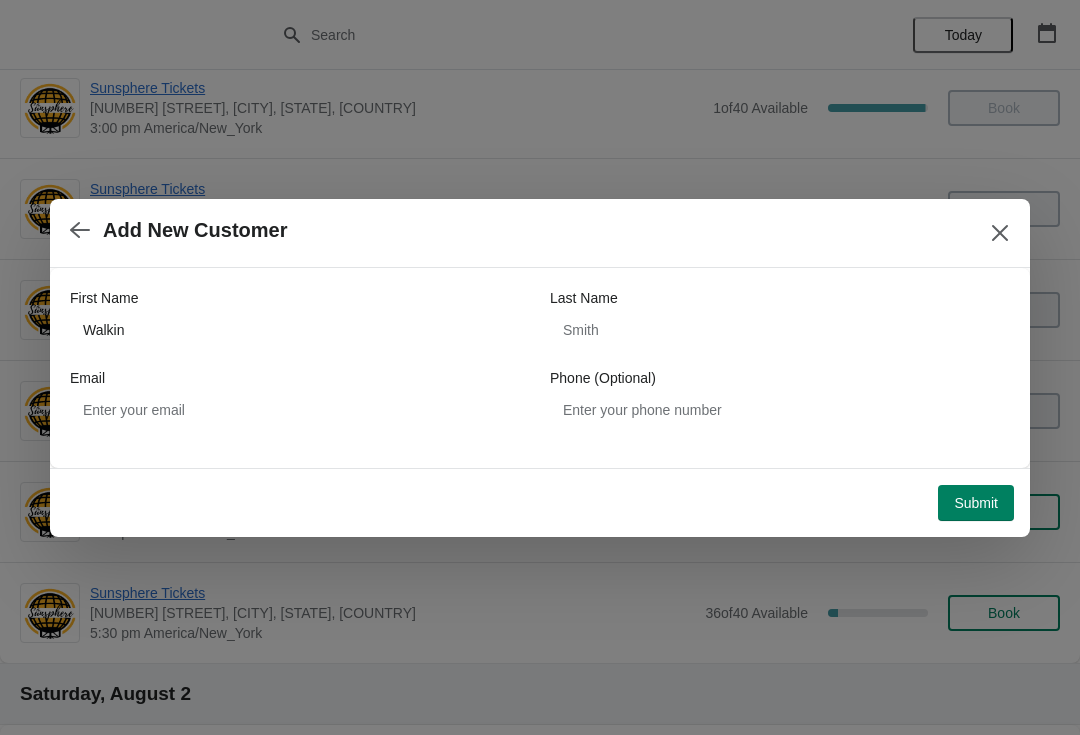 click on "Submit" at bounding box center (976, 503) 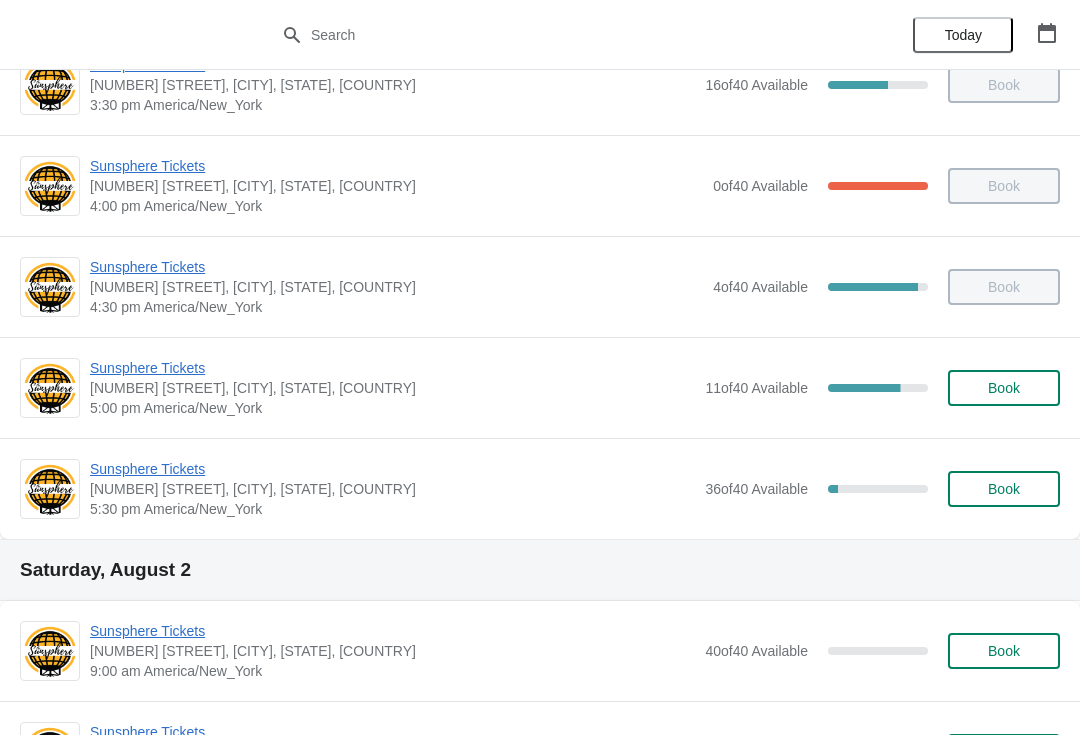 scroll, scrollTop: 1061, scrollLeft: 0, axis: vertical 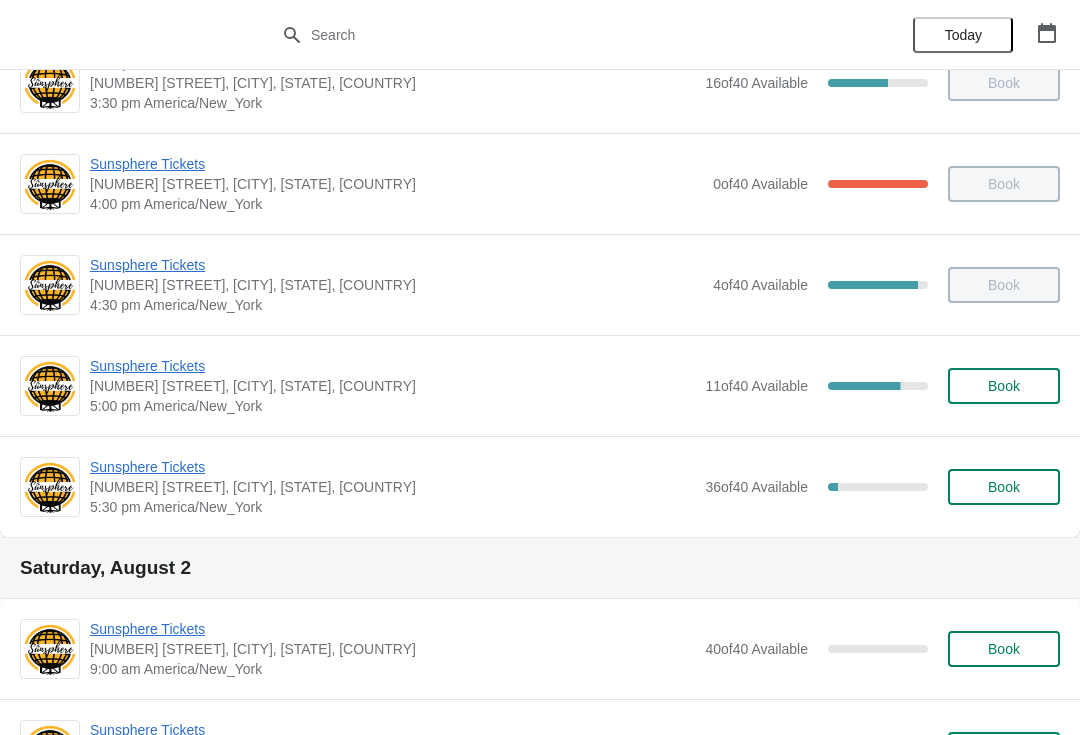 click on "Book" at bounding box center (1004, 386) 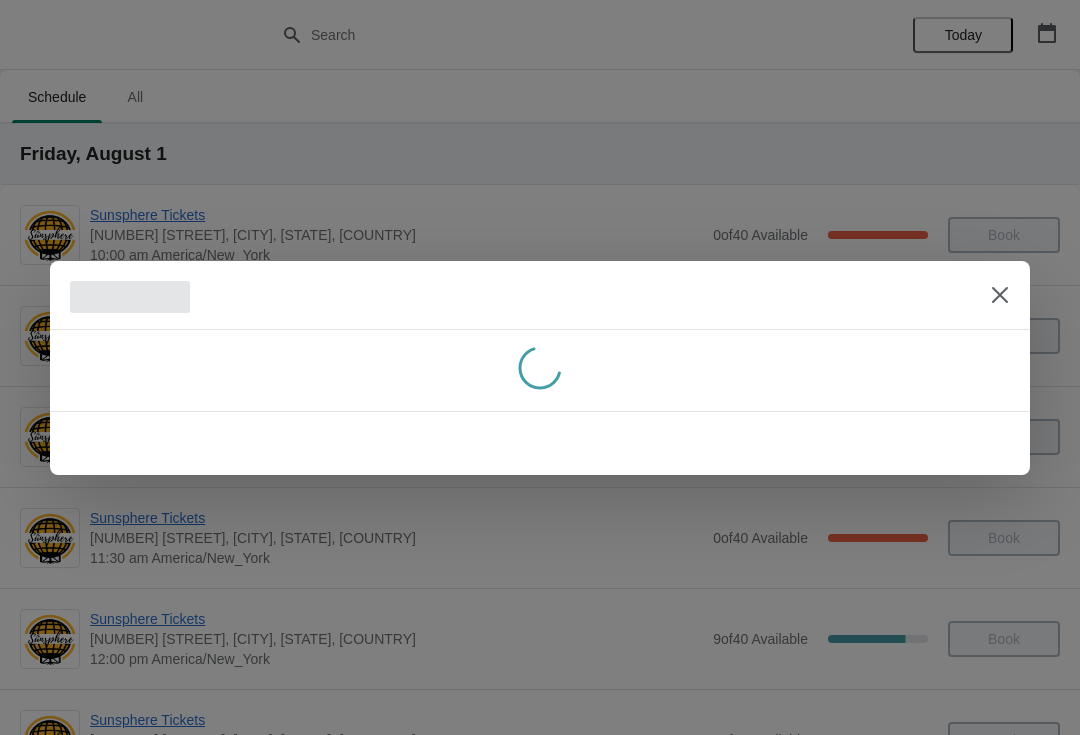 scroll, scrollTop: 1061, scrollLeft: 0, axis: vertical 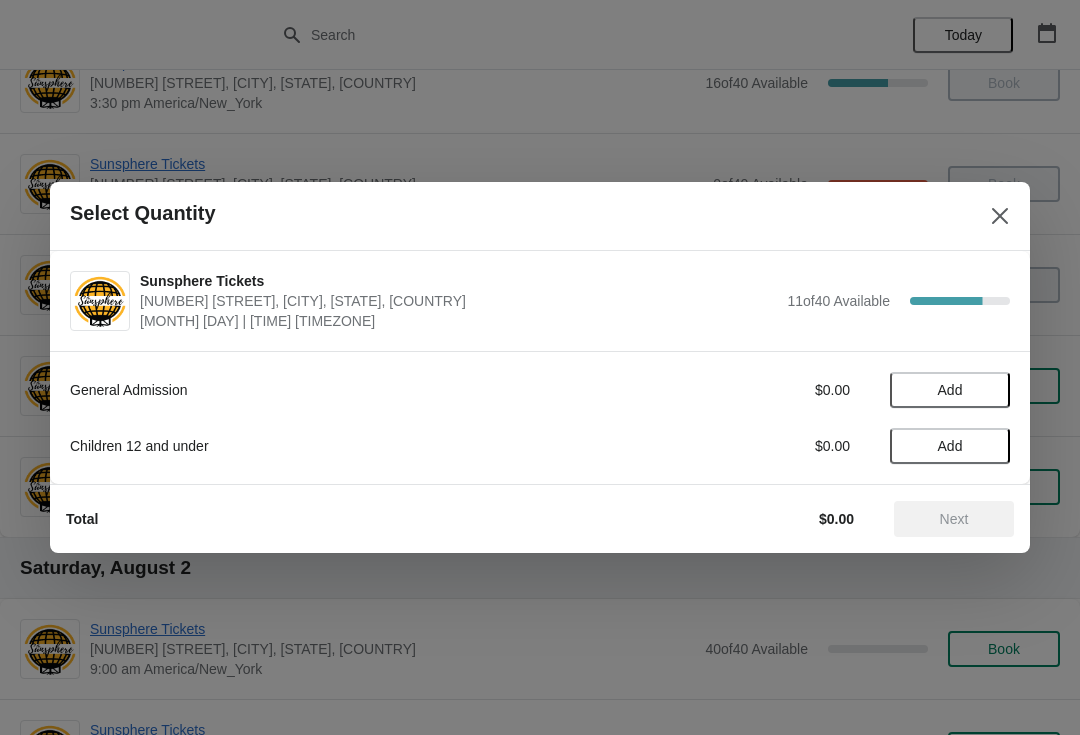 click on "General Admission $0.00 Add Children 12 and under $0.00 Add" at bounding box center (540, 408) 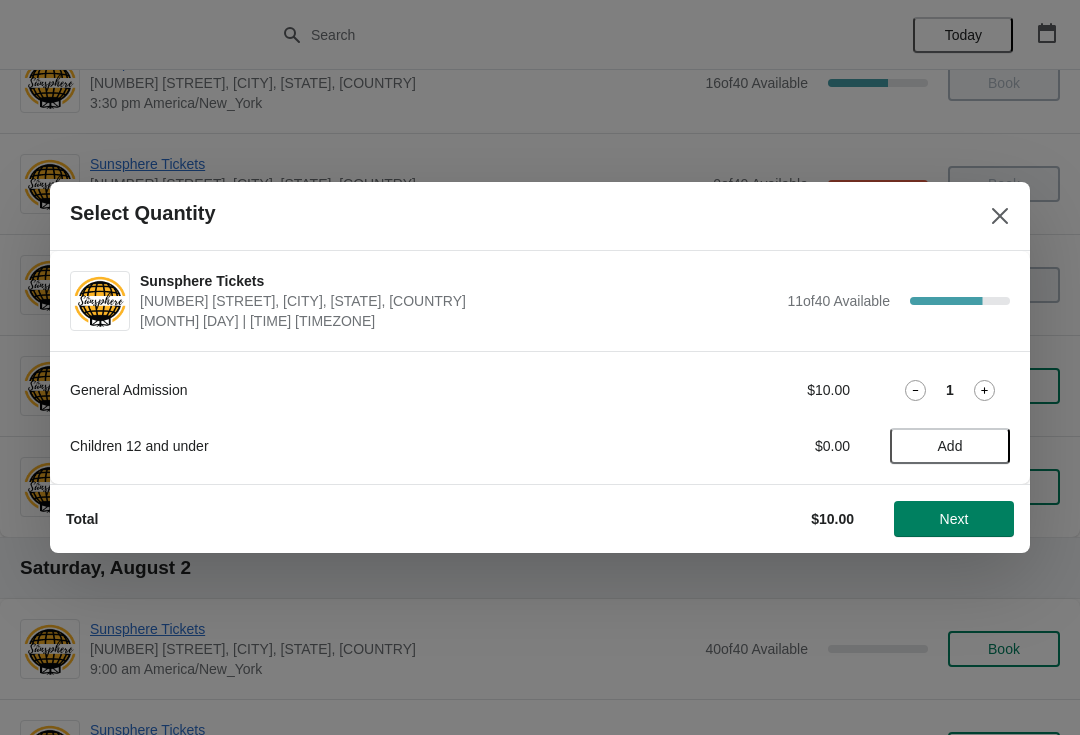 click on "Next" at bounding box center (954, 519) 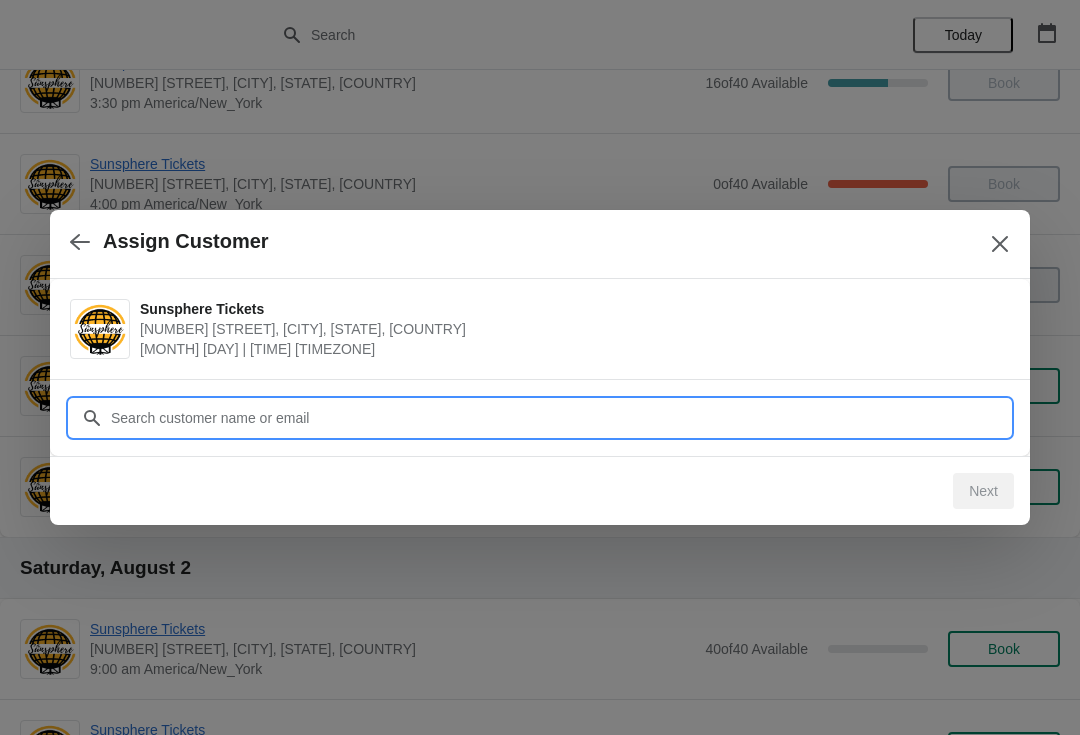 click on "Assign Customer Sunsphere Tickets 810 Clinch Avenue, Knoxville, TN, USA August 1 | 5:00 pm America/New_York Customer Next" at bounding box center [540, 9611] 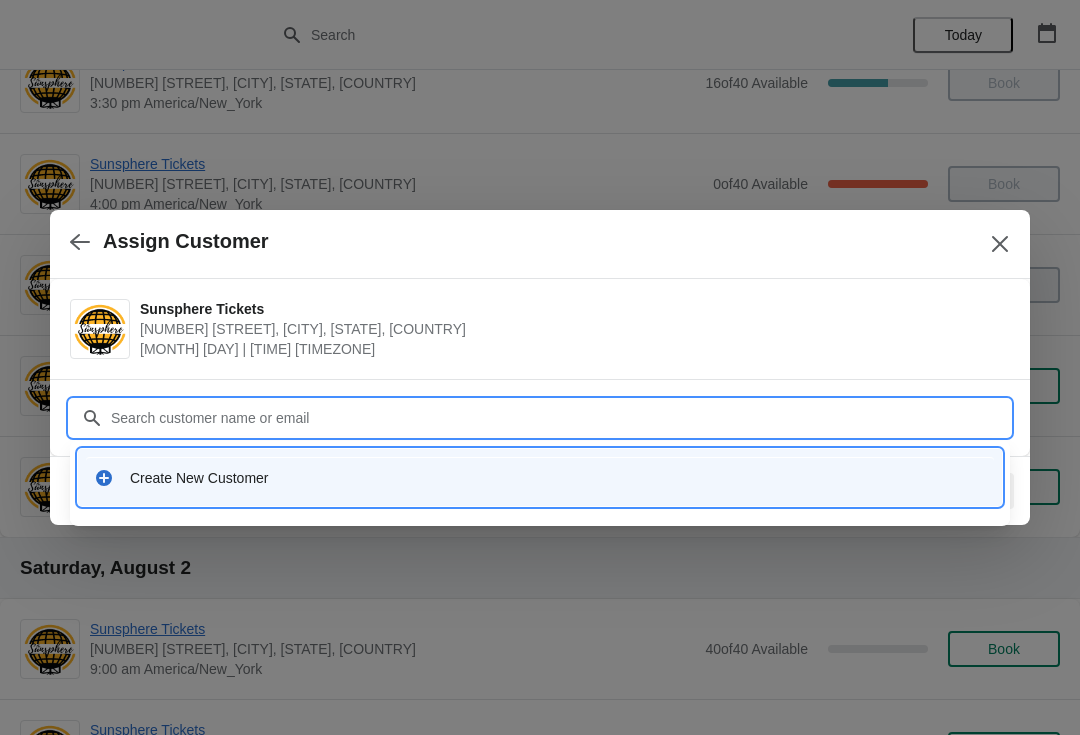 click on "Create New Customer" at bounding box center [540, 477] 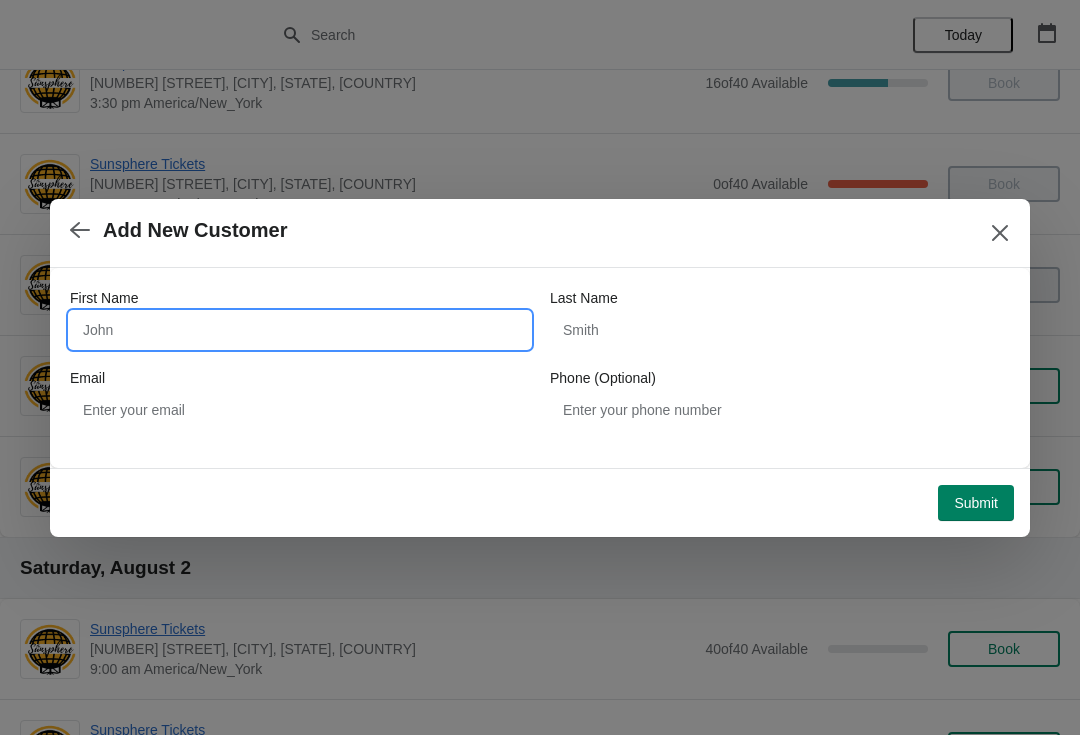 click on "First Name" at bounding box center [300, 330] 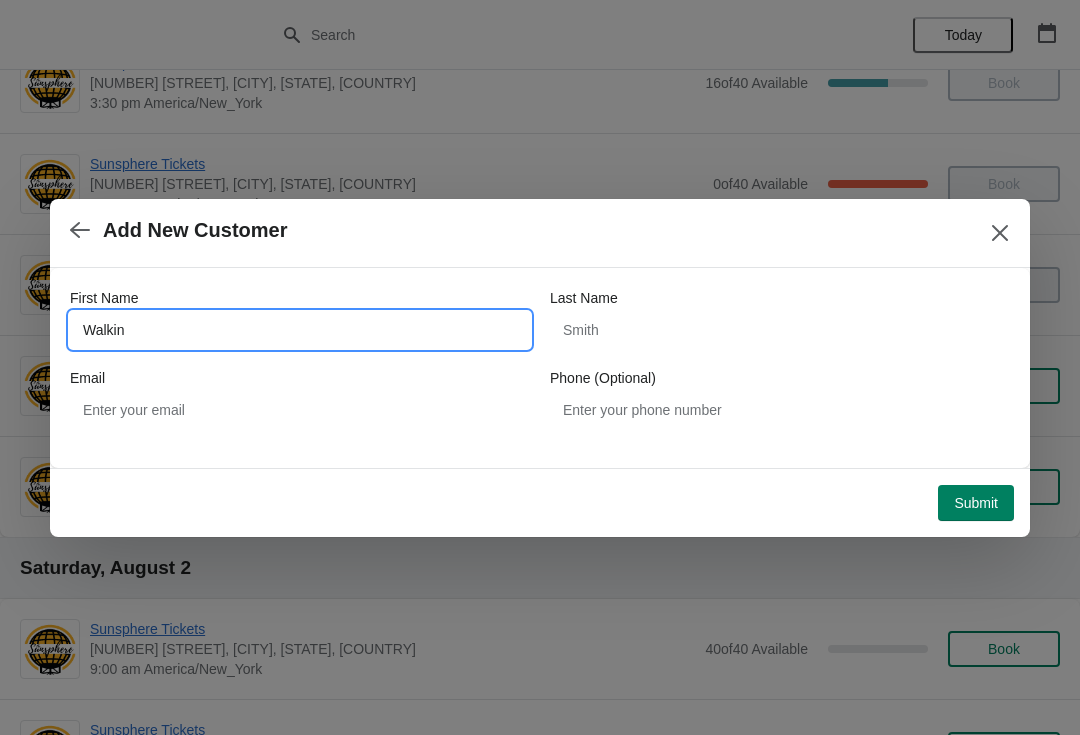 type on "Walkin" 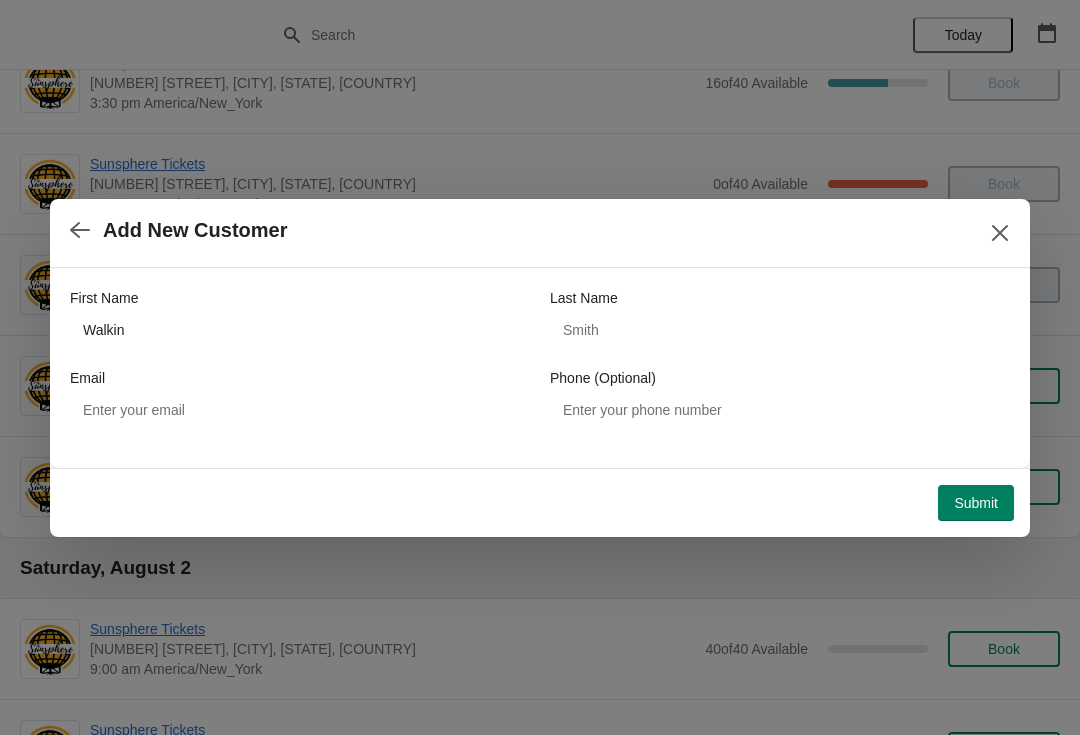 click on "Submit" at bounding box center (976, 503) 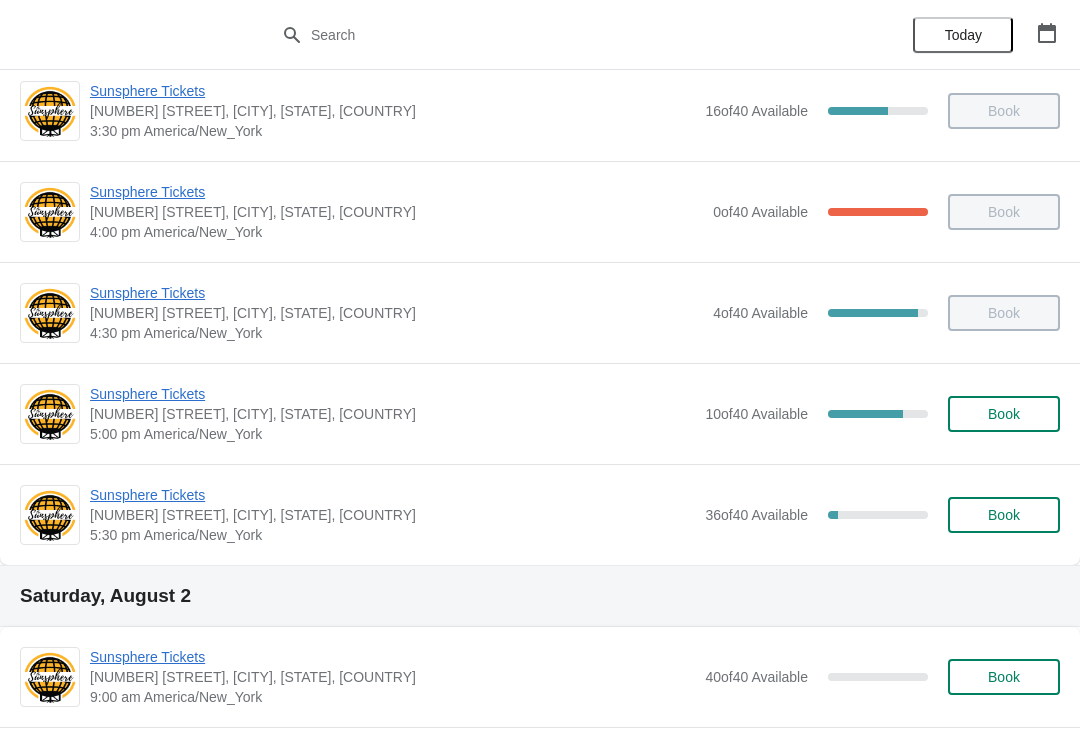 scroll, scrollTop: 1032, scrollLeft: 0, axis: vertical 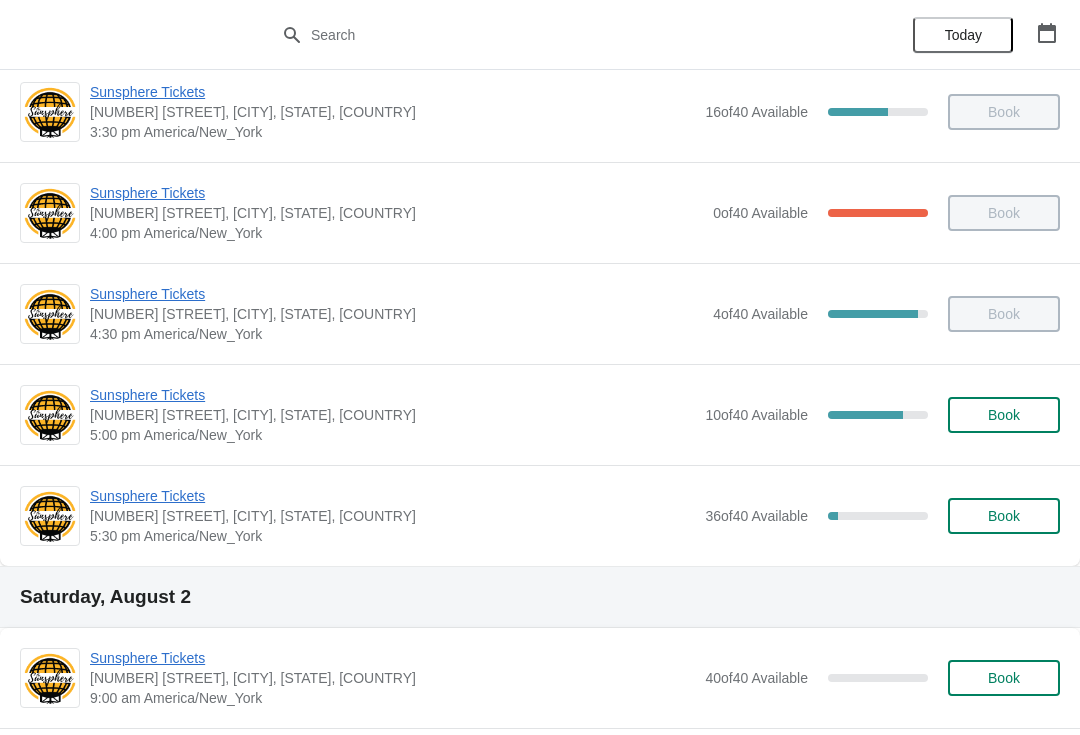 click on "Book" at bounding box center (1004, 415) 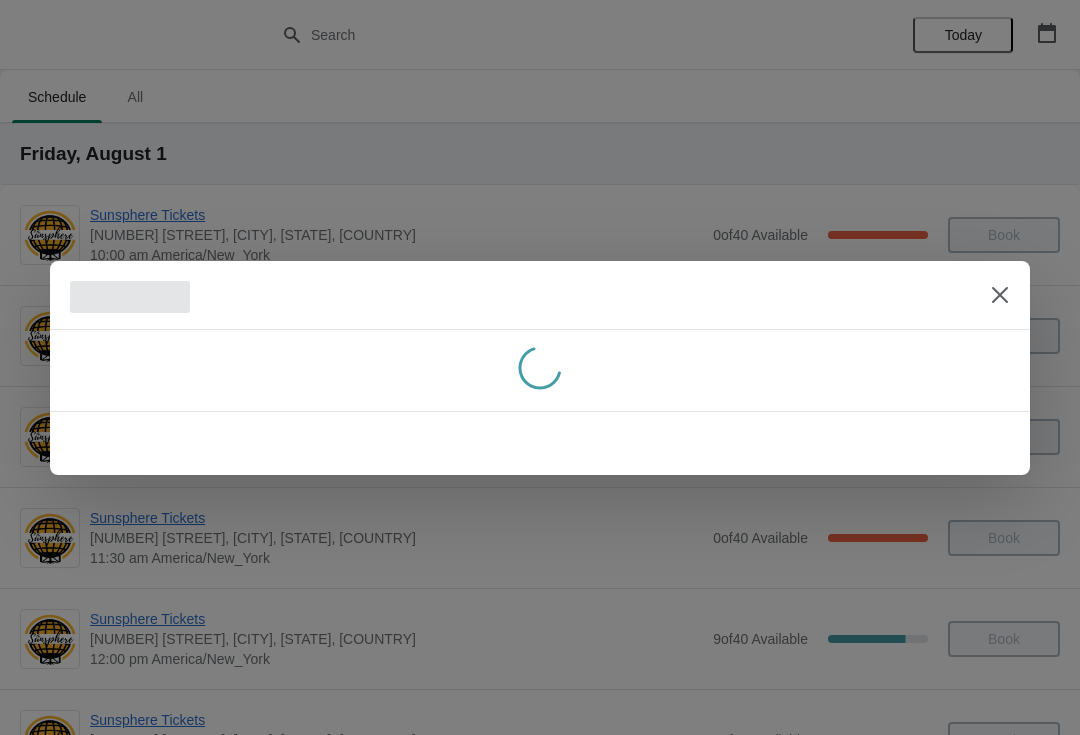 scroll, scrollTop: 1032, scrollLeft: 0, axis: vertical 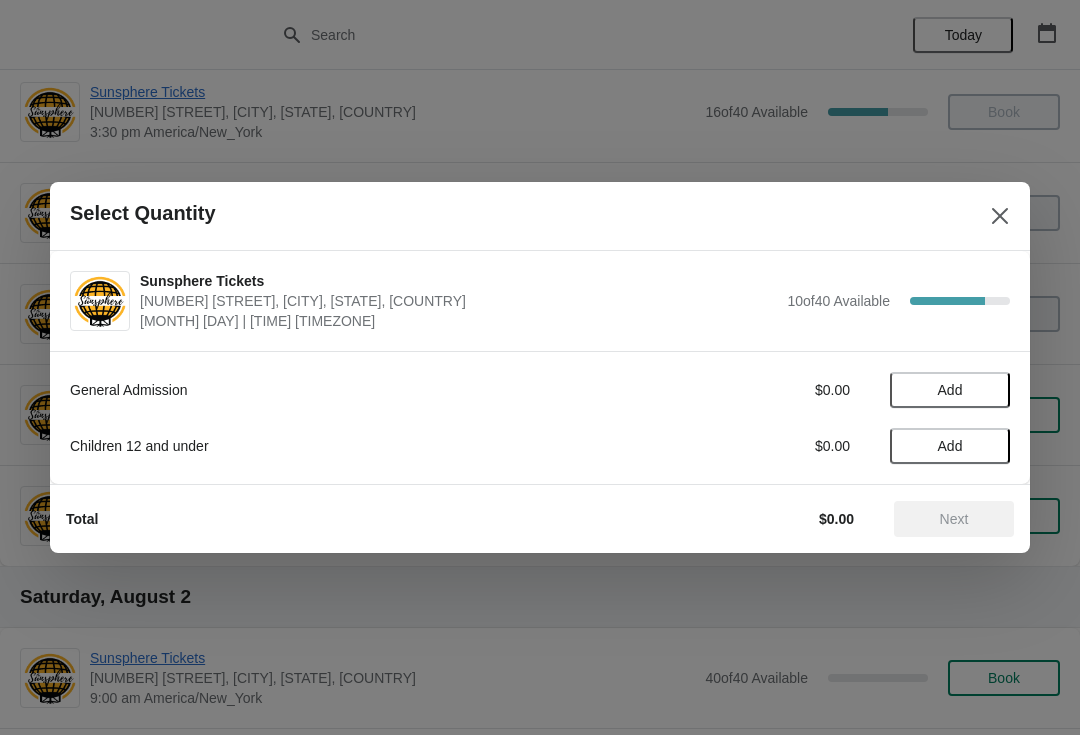 click on "Add" at bounding box center [950, 390] 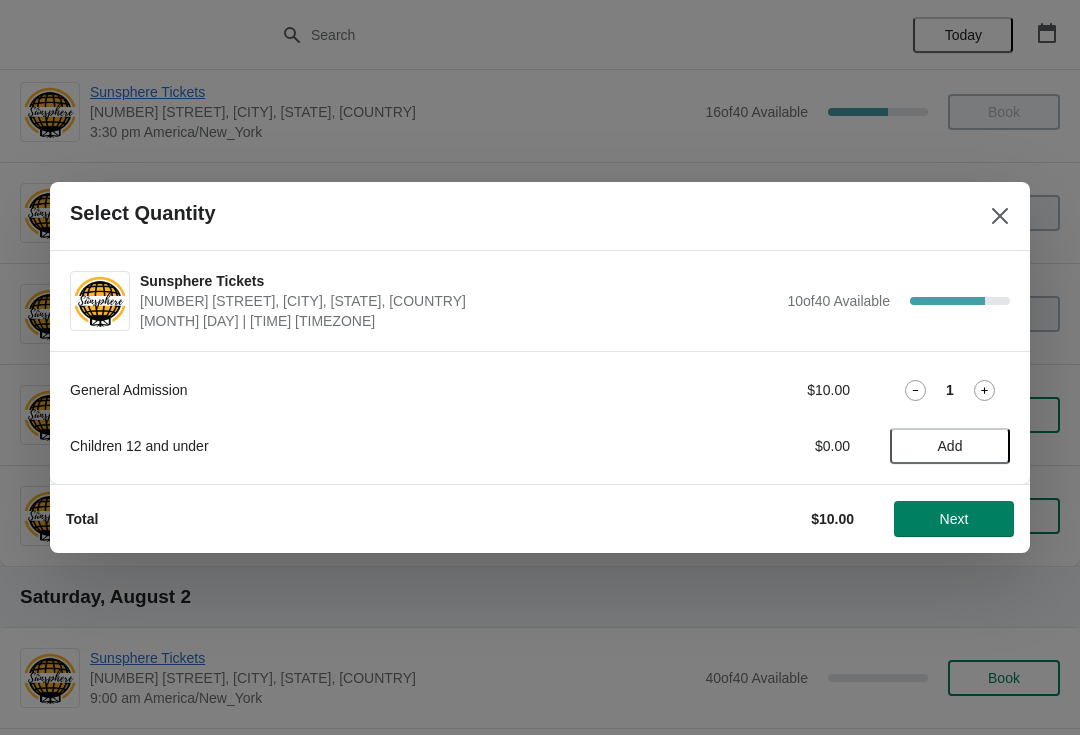 click 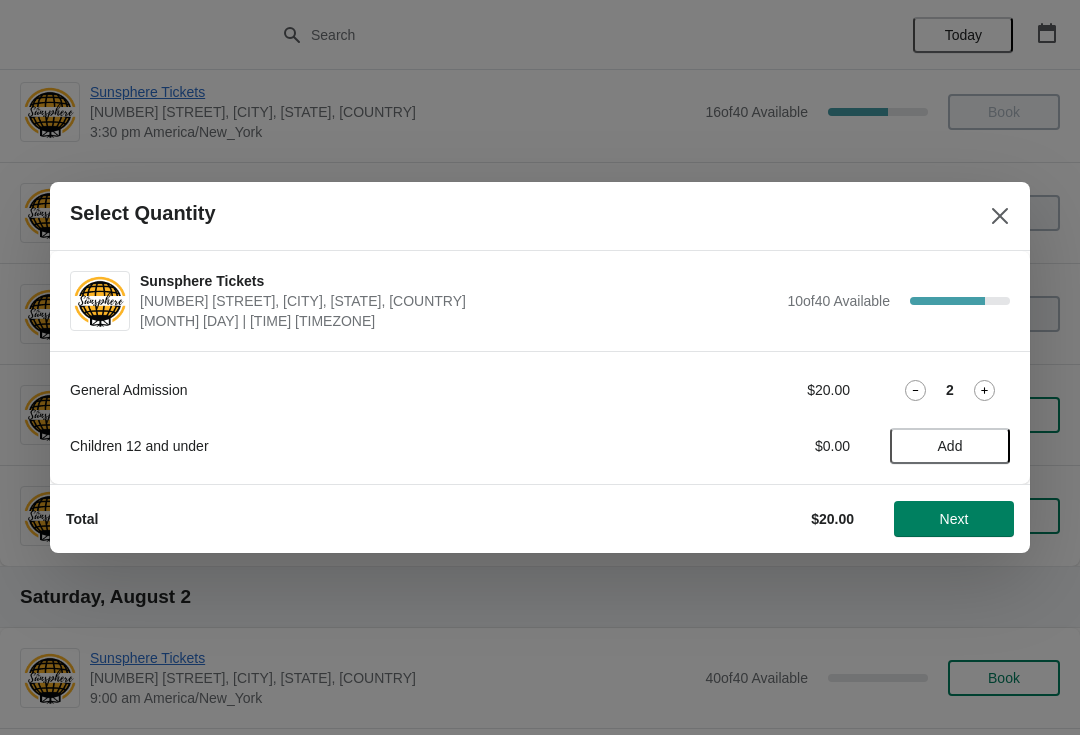 click 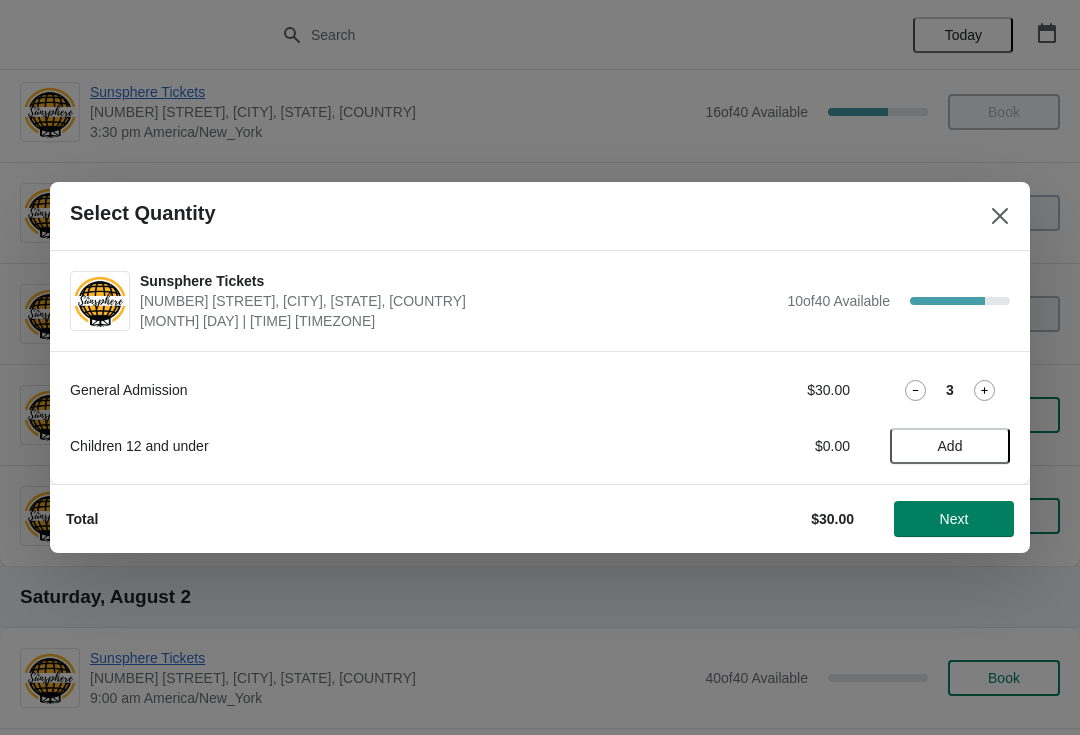 click on "Add" at bounding box center (950, 446) 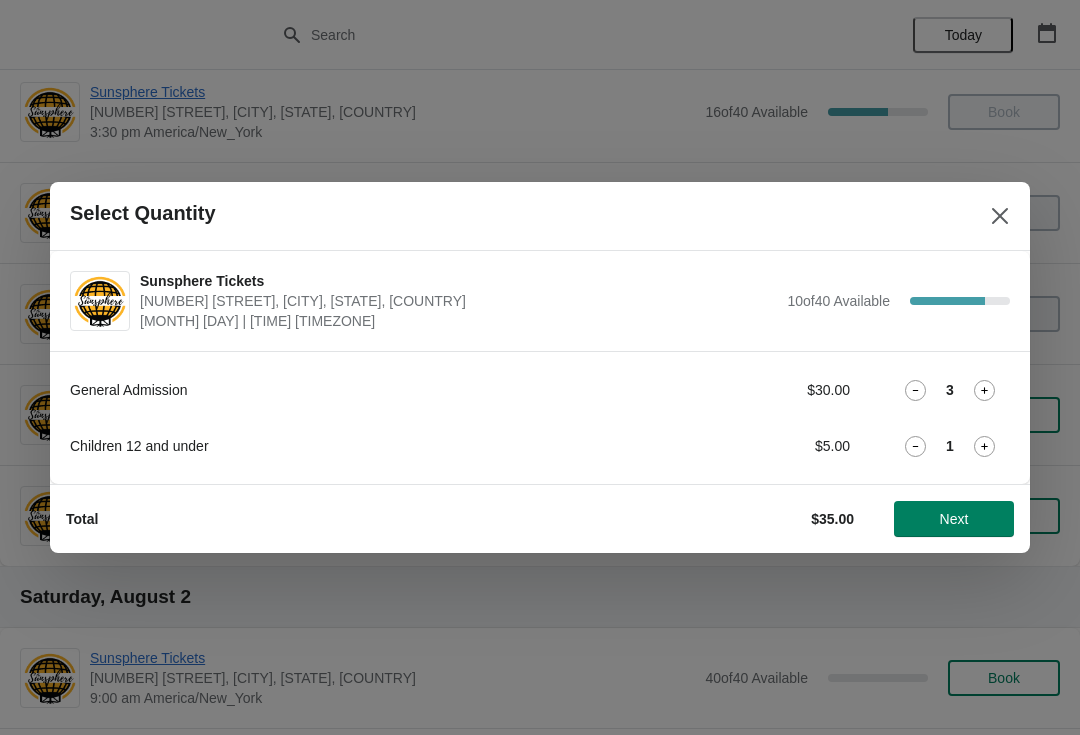 click on "Next" at bounding box center [954, 519] 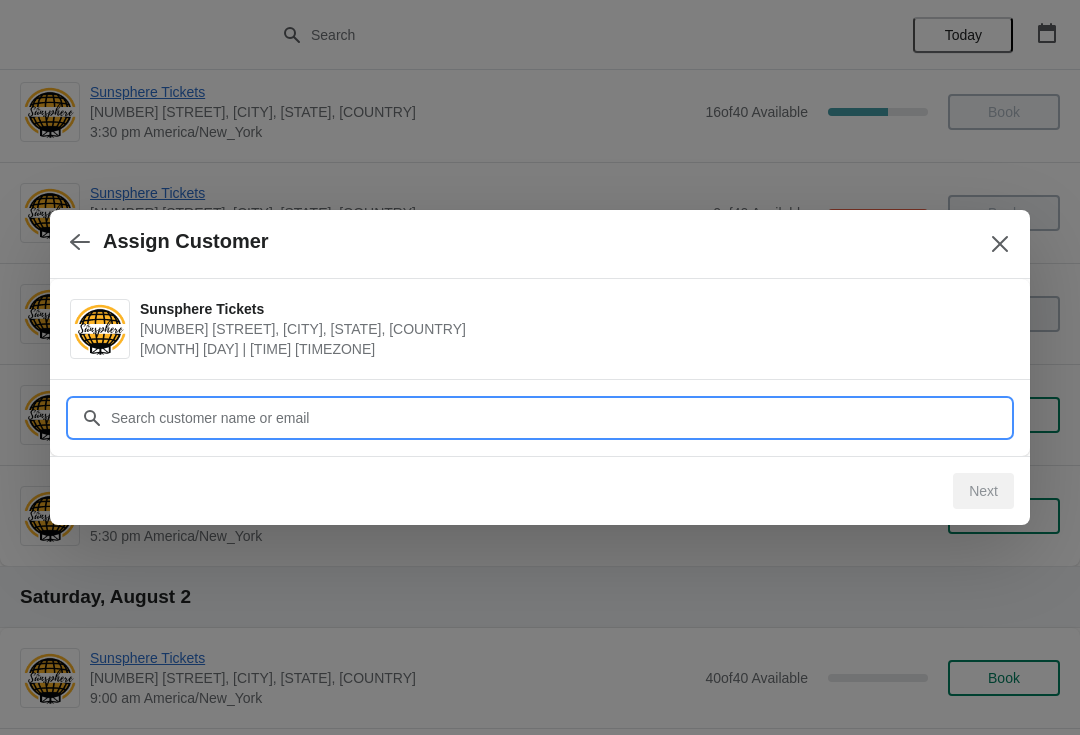 click on "Customer" at bounding box center (560, 418) 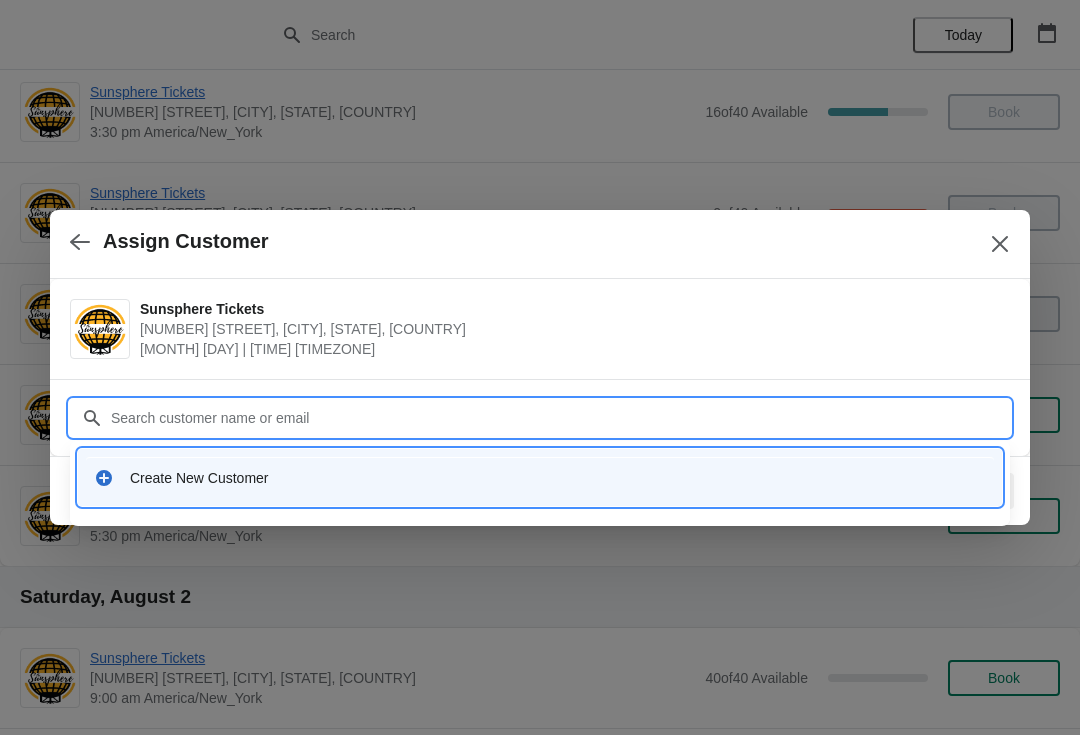 click on "Create New Customer" at bounding box center [558, 478] 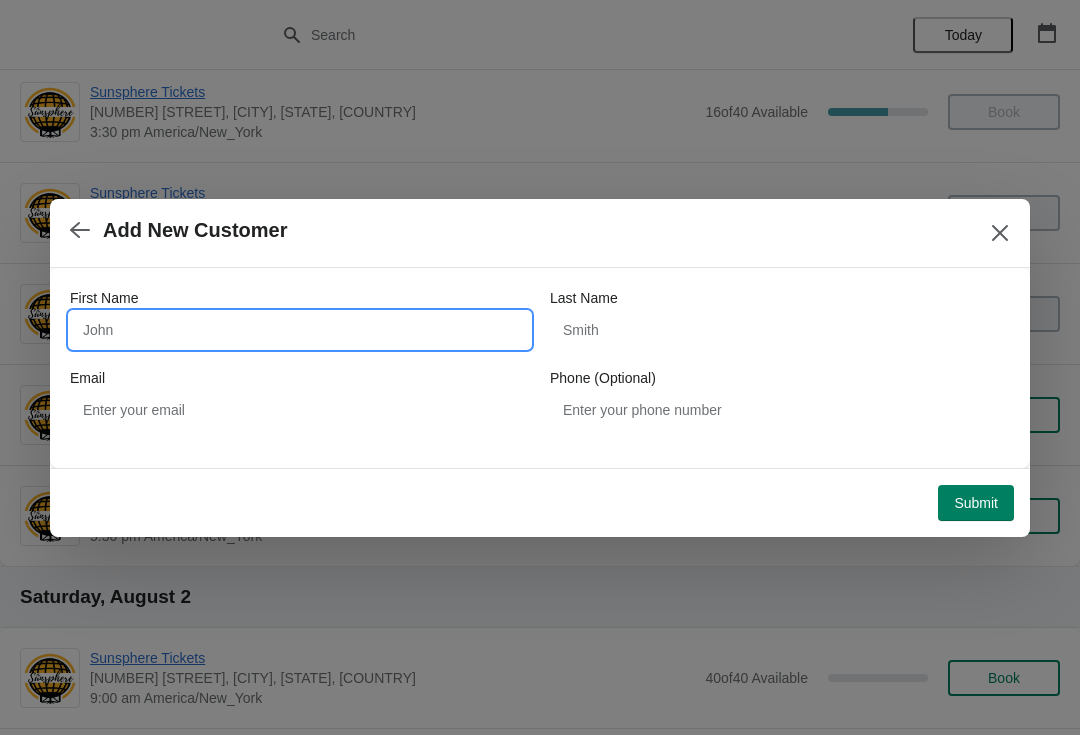 click on "First Name" at bounding box center [300, 330] 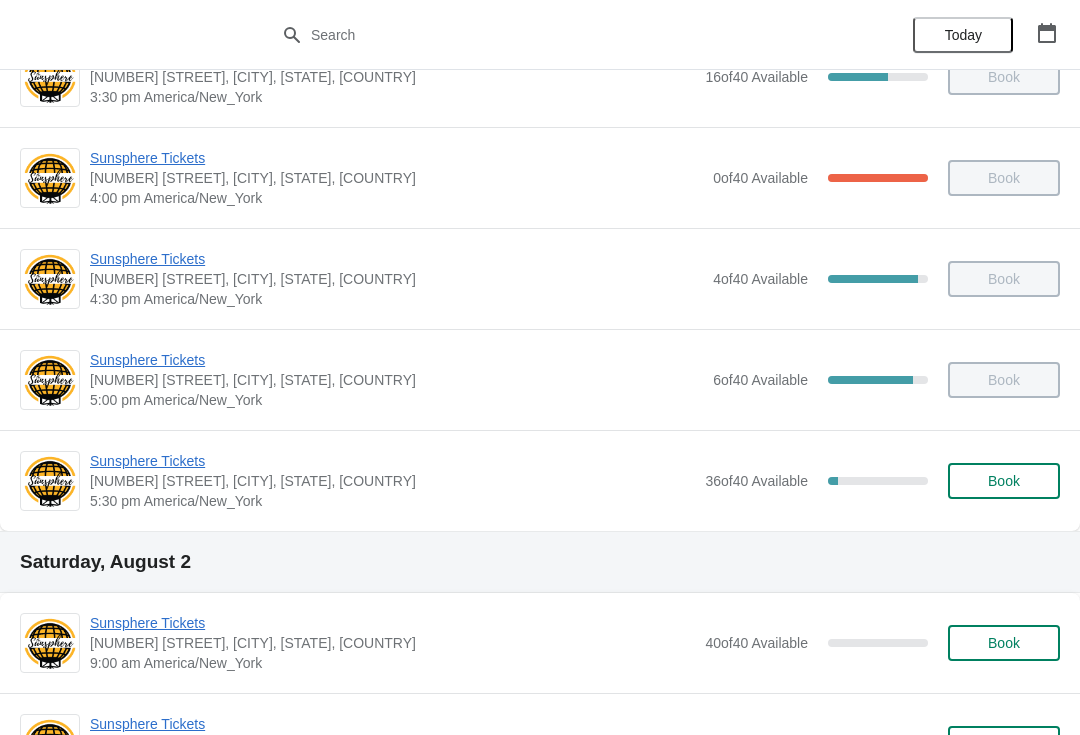 scroll, scrollTop: 1071, scrollLeft: 0, axis: vertical 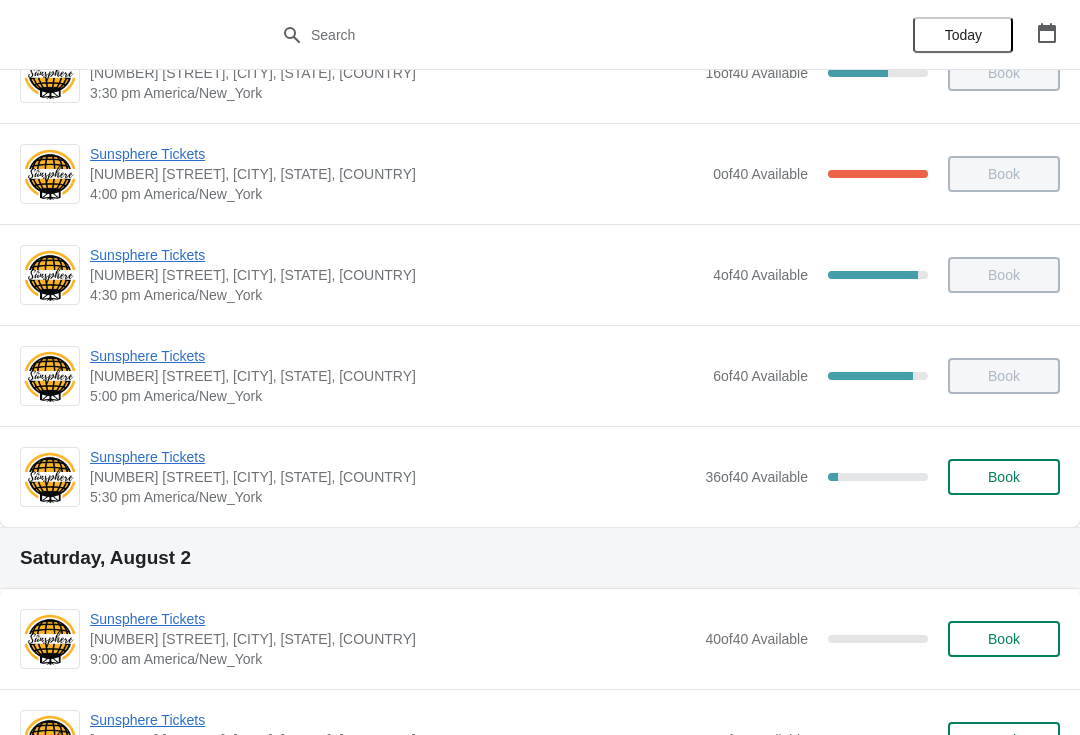click on "Book" at bounding box center [1004, 477] 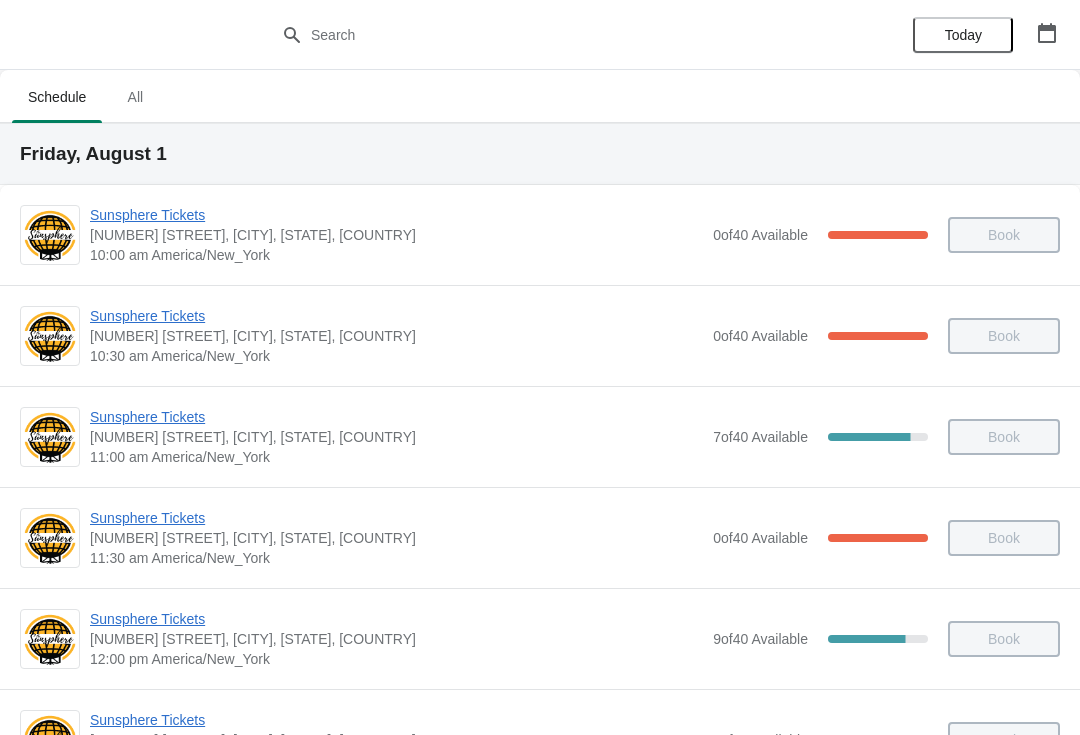 scroll, scrollTop: 1071, scrollLeft: 0, axis: vertical 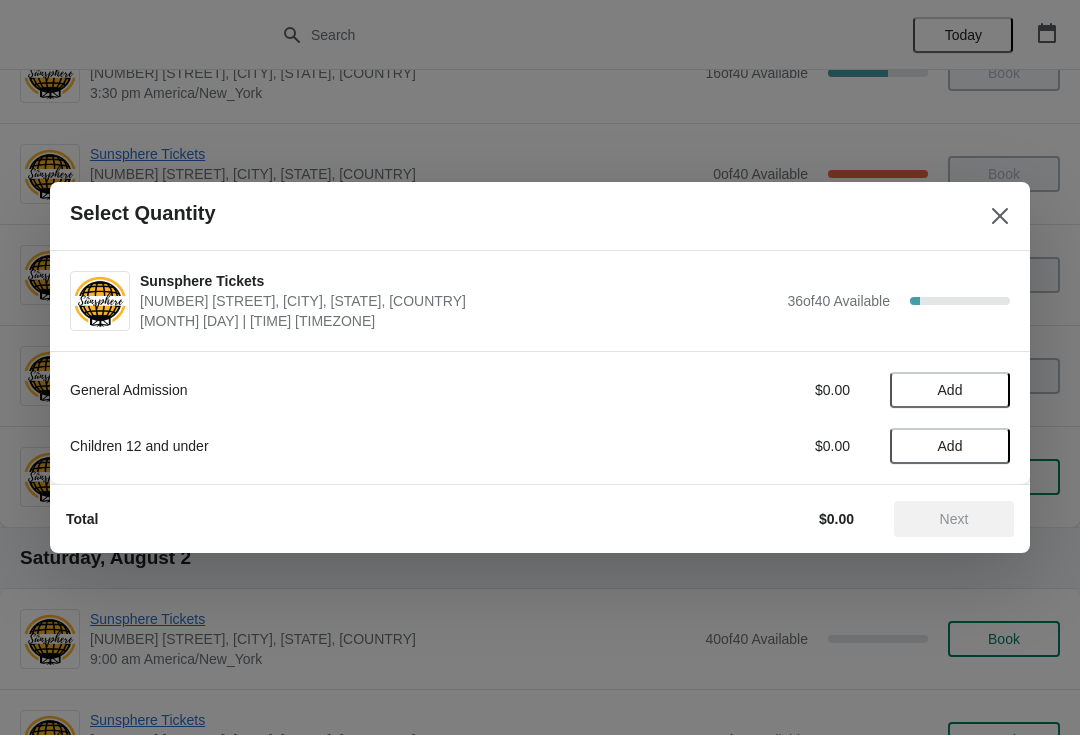 click on "Add" at bounding box center (950, 390) 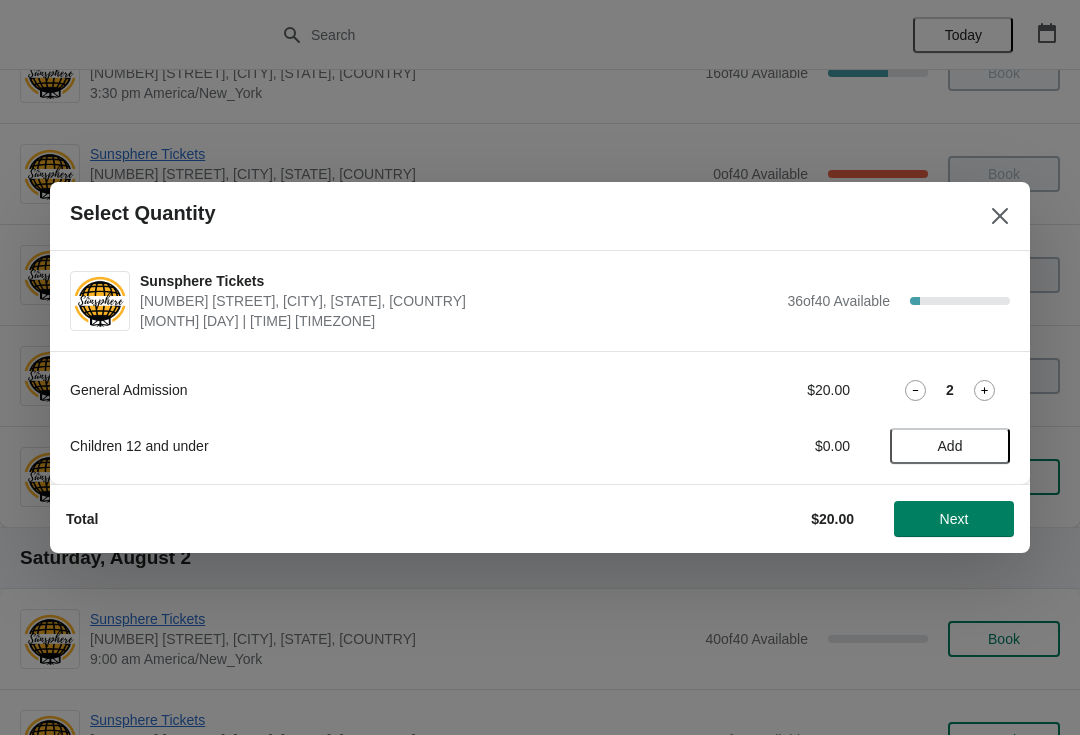 click on "Next" at bounding box center [954, 519] 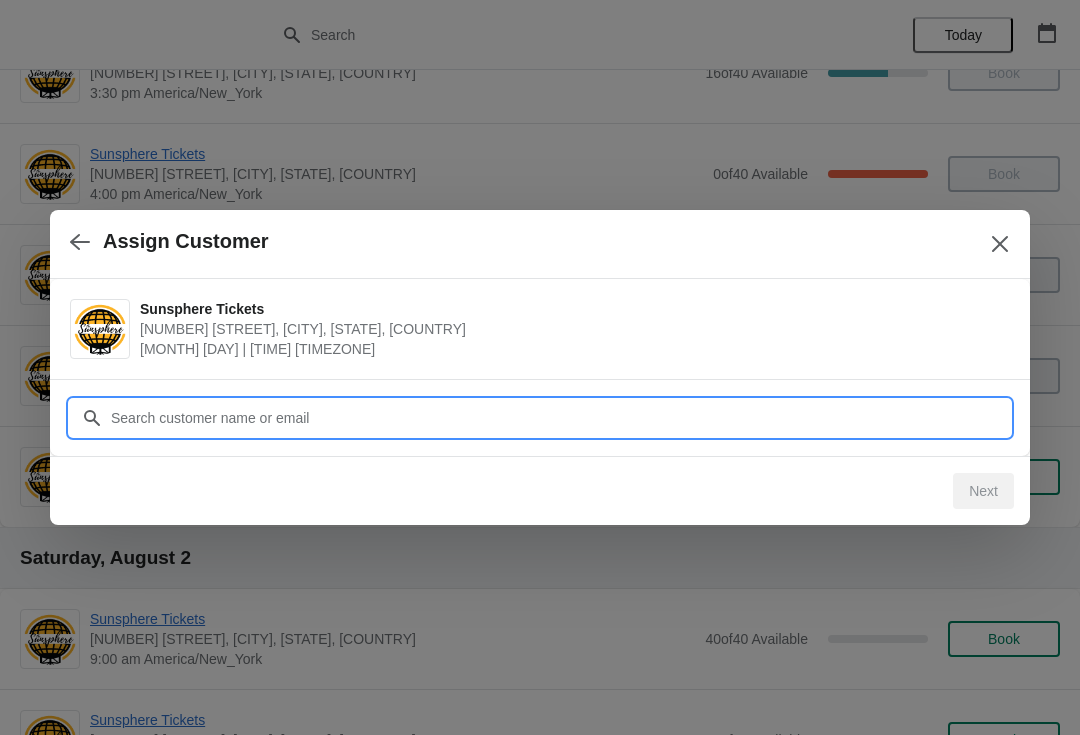 click on "Customer" at bounding box center (560, 418) 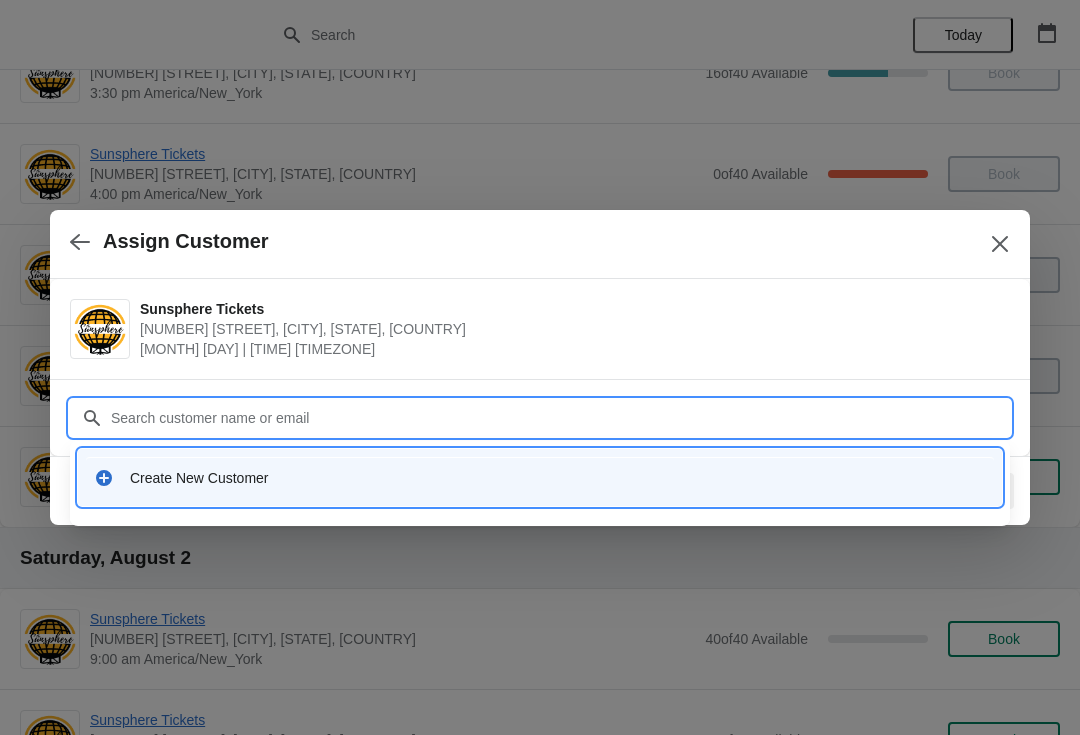 click on "Create New Customer" at bounding box center [558, 478] 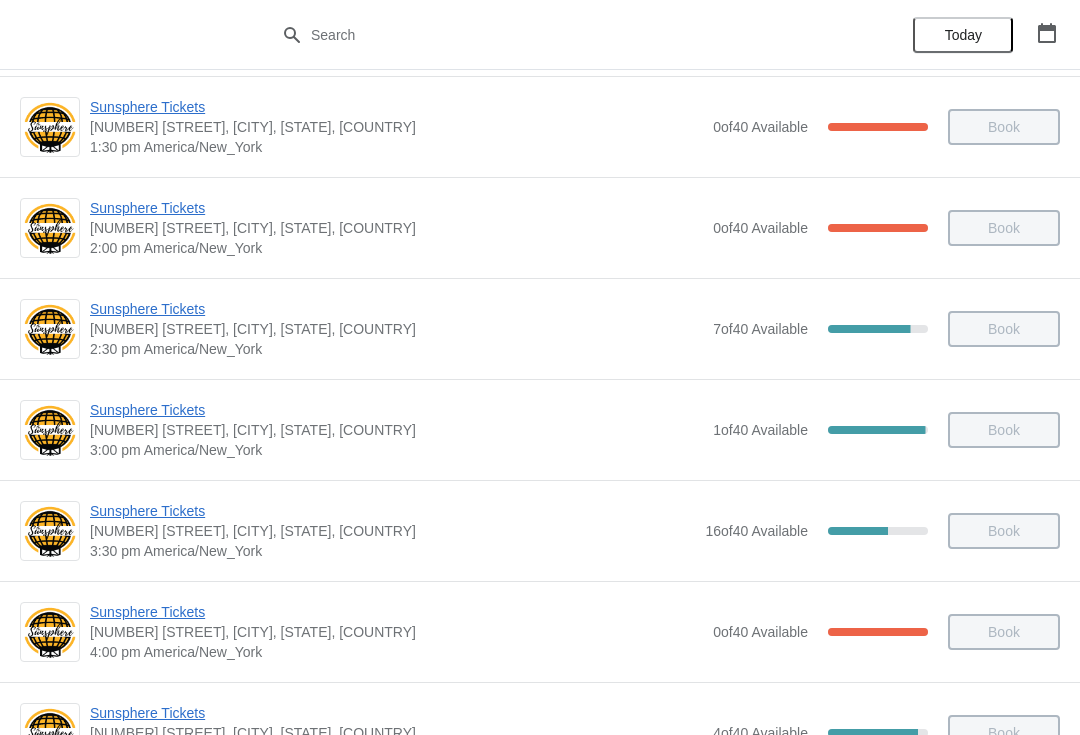 scroll, scrollTop: 617, scrollLeft: 0, axis: vertical 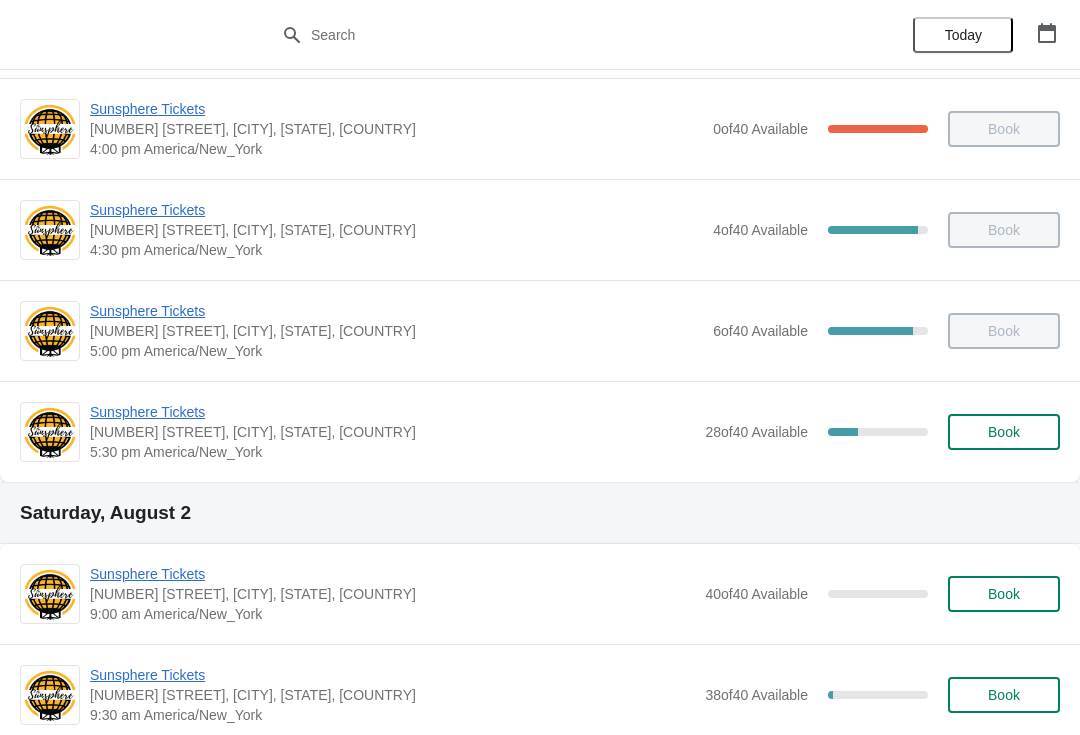 click on "Sunsphere Tickets" at bounding box center [392, 412] 